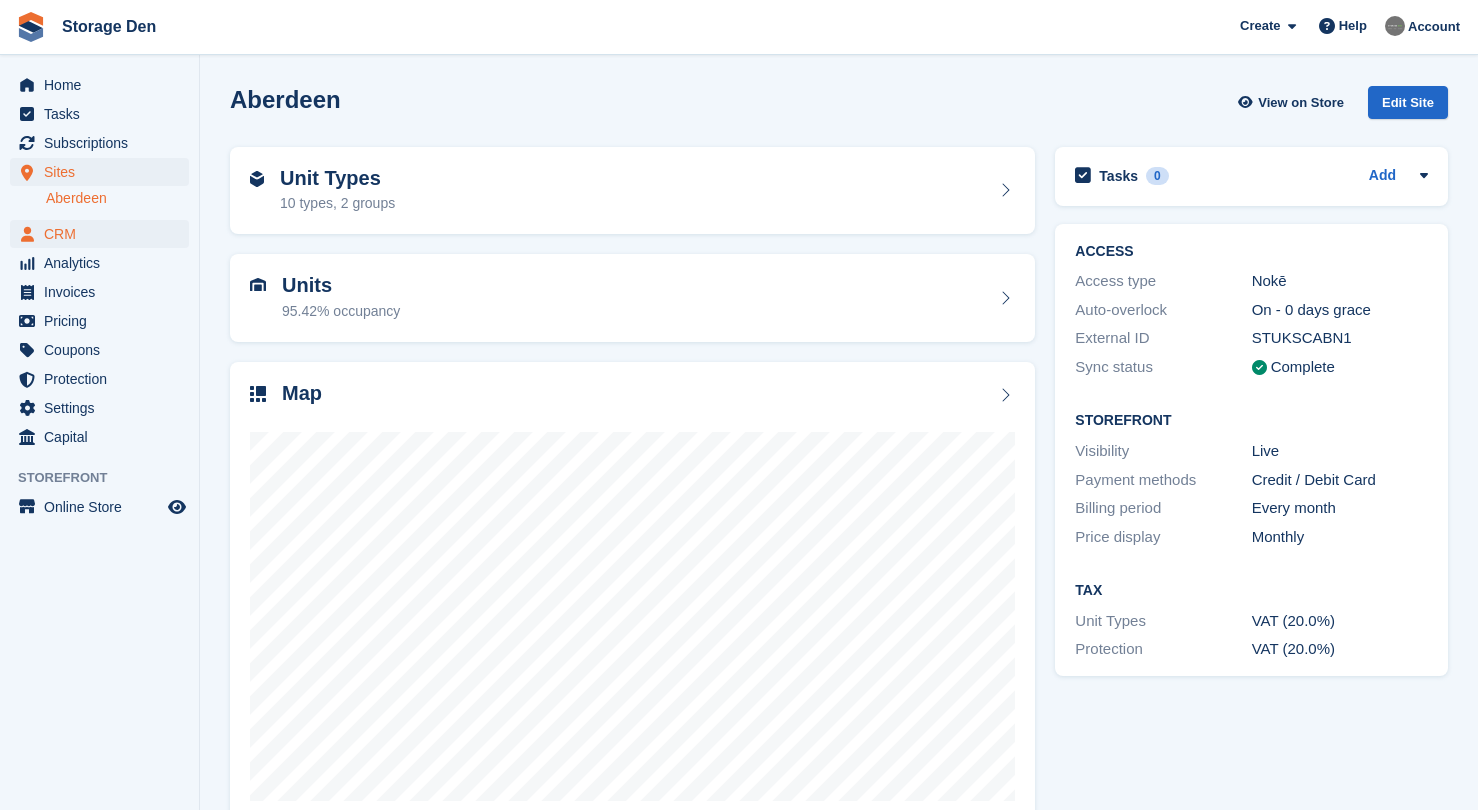 scroll, scrollTop: 0, scrollLeft: 0, axis: both 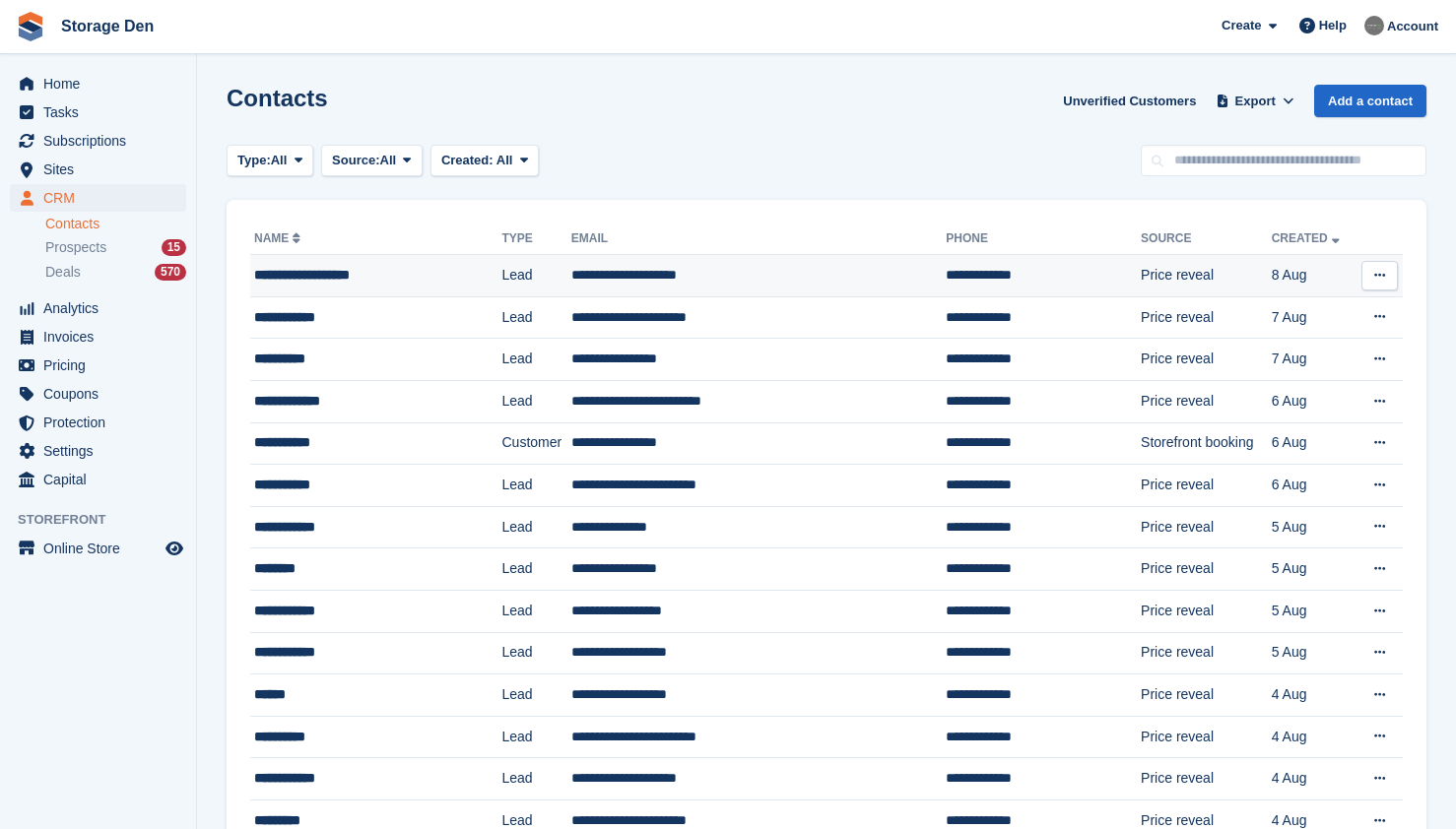 click on "**********" at bounding box center (361, 275) 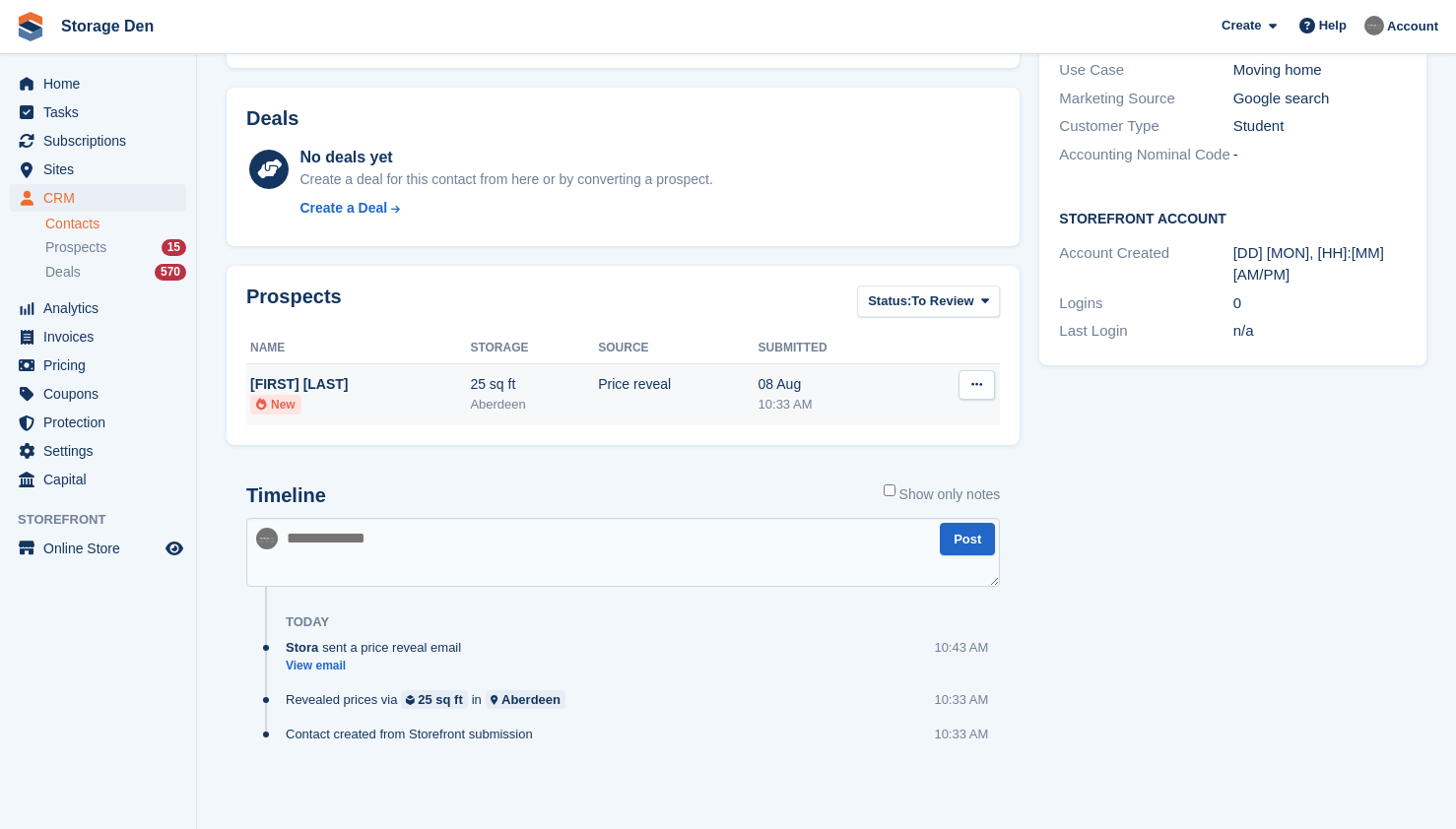 scroll, scrollTop: 0, scrollLeft: 0, axis: both 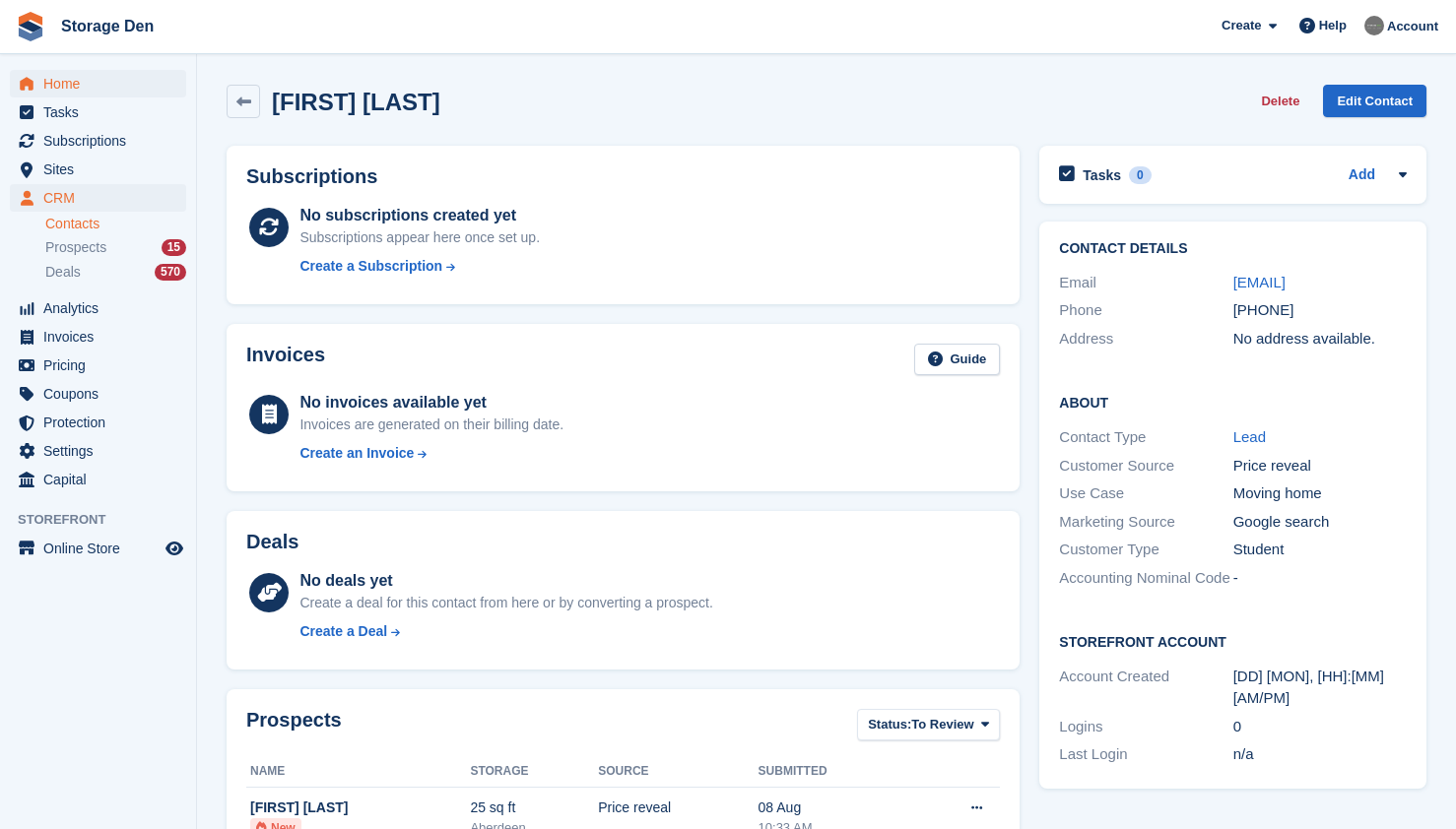 click on "Home" at bounding box center (102, 84) 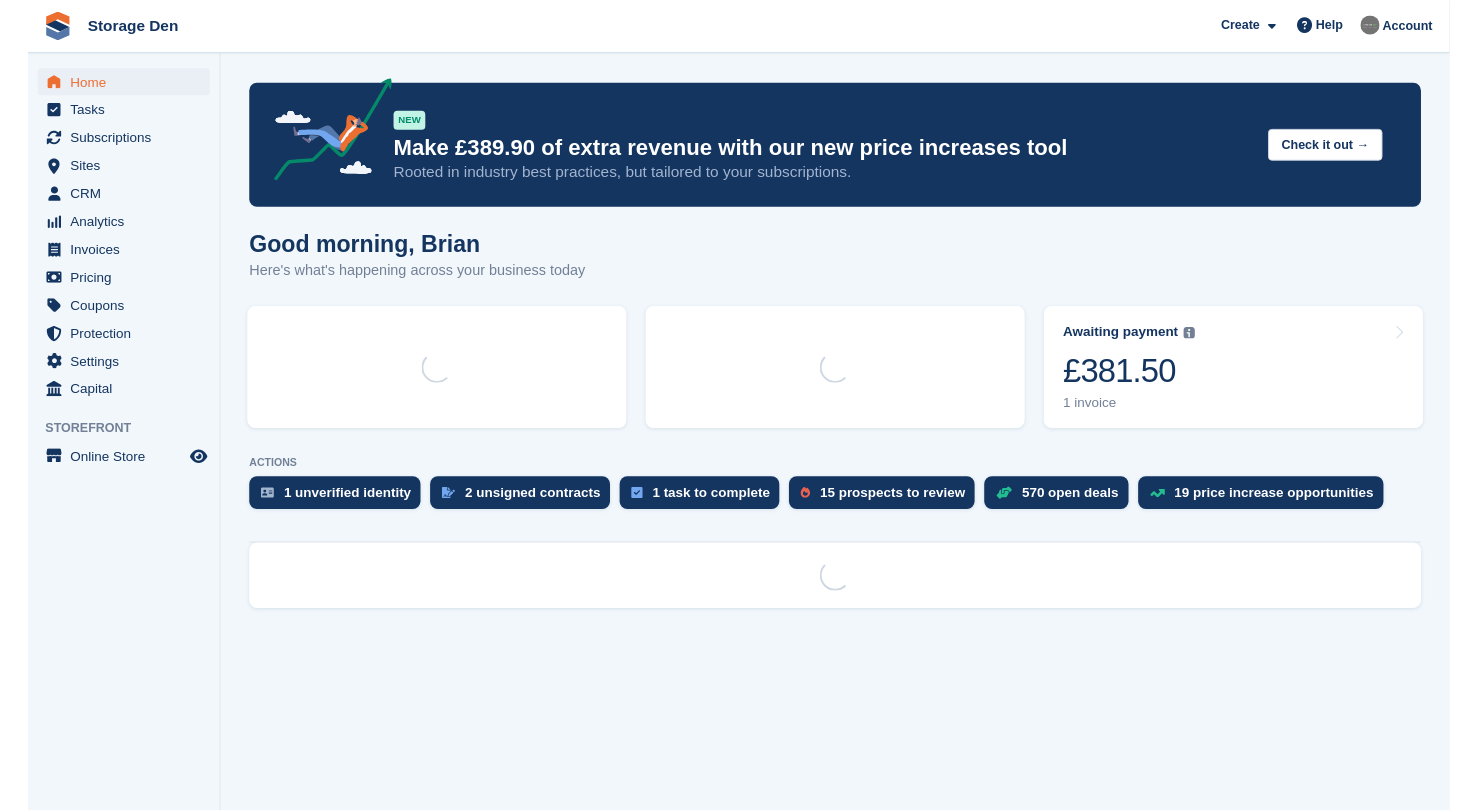 scroll, scrollTop: 0, scrollLeft: 0, axis: both 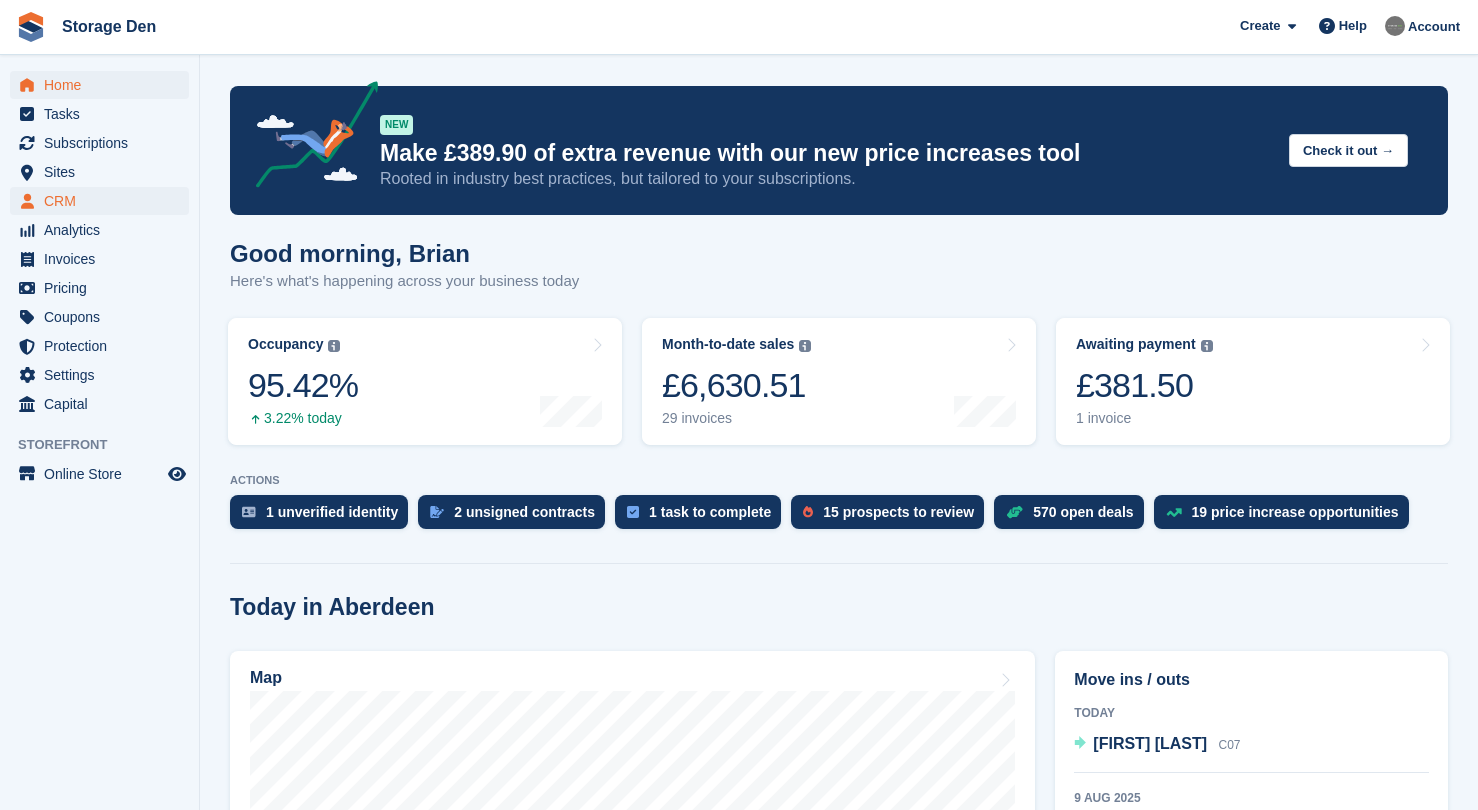 click on "CRM" at bounding box center (104, 201) 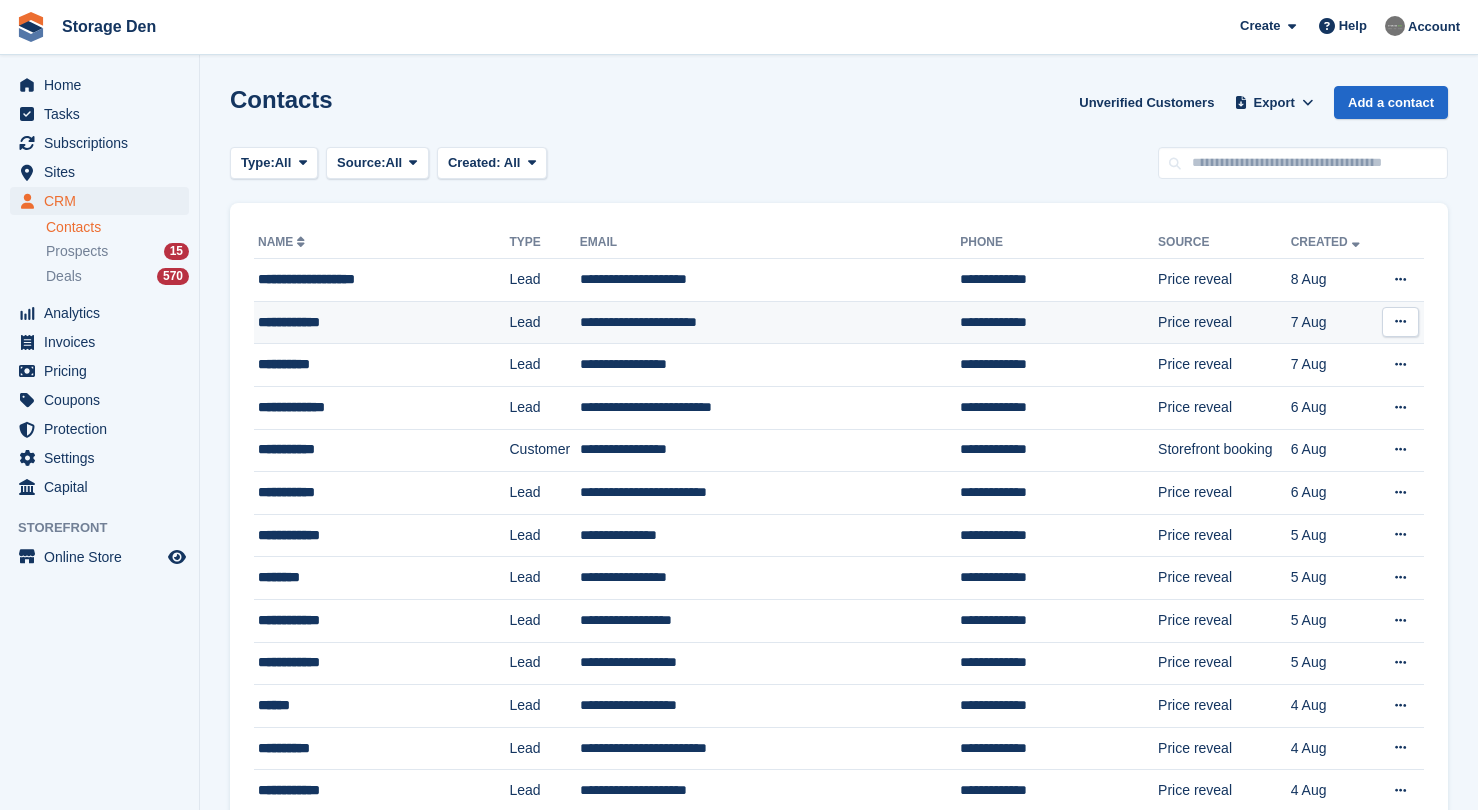 scroll, scrollTop: 0, scrollLeft: 0, axis: both 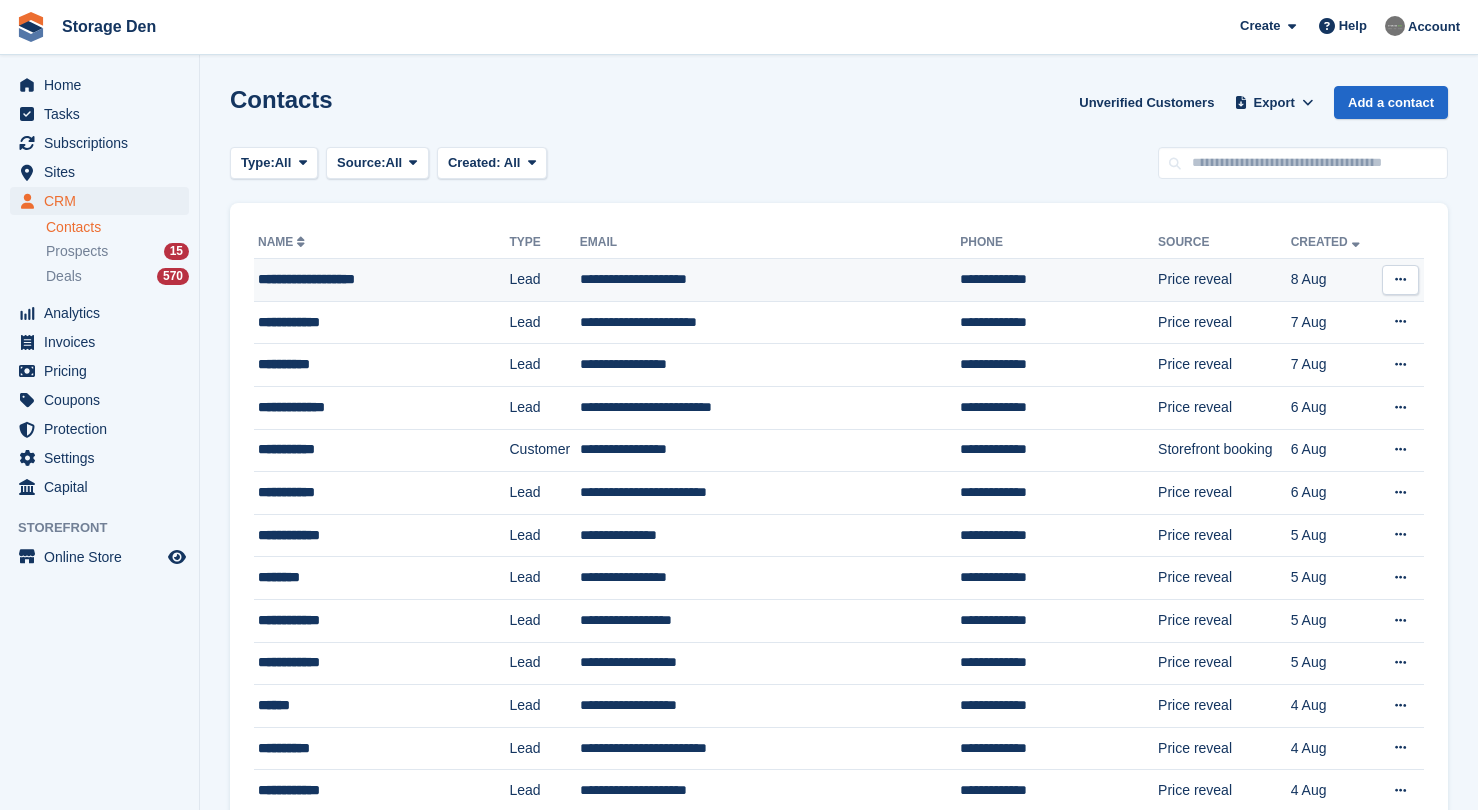 click on "**********" at bounding box center (366, 279) 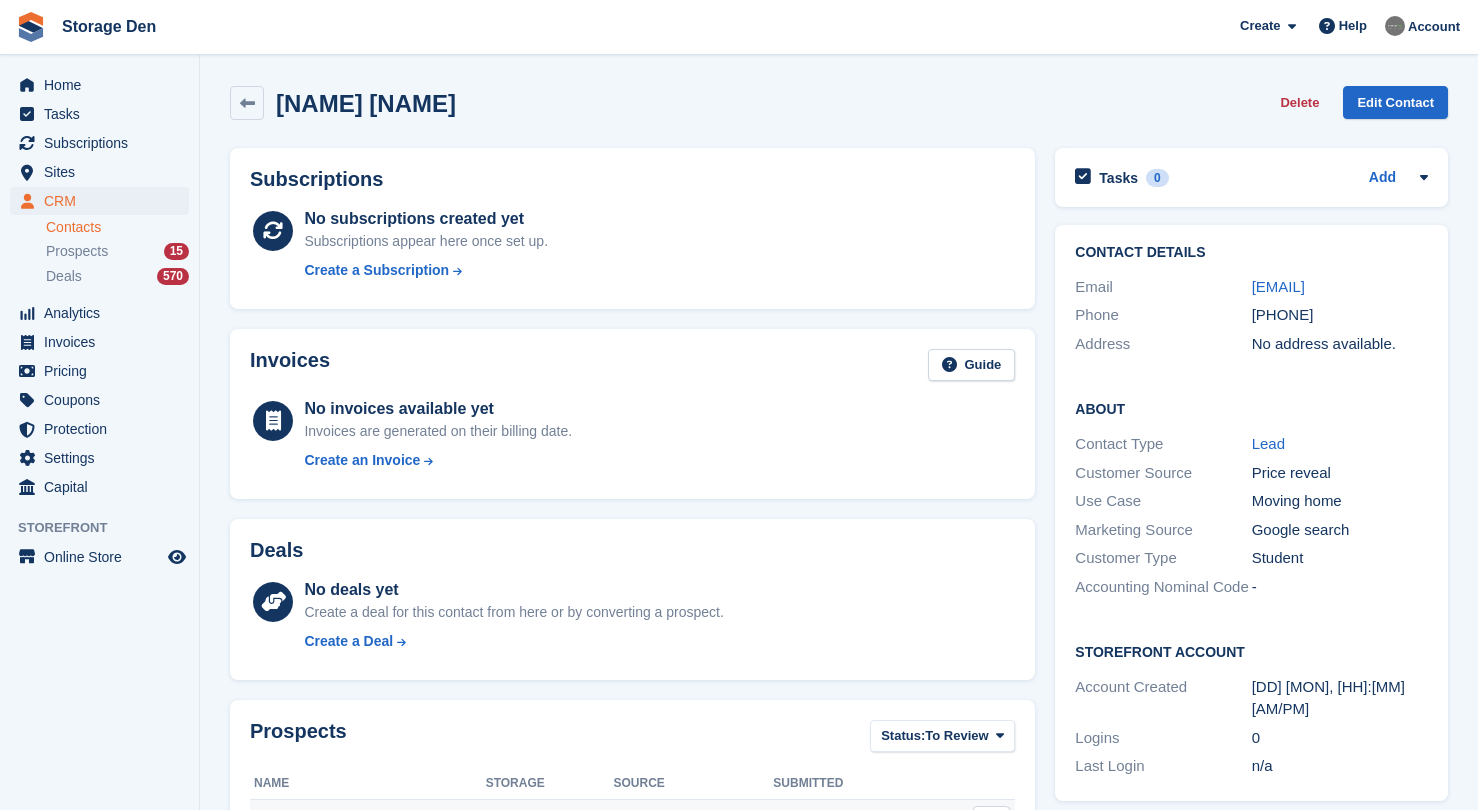 scroll, scrollTop: 462, scrollLeft: 0, axis: vertical 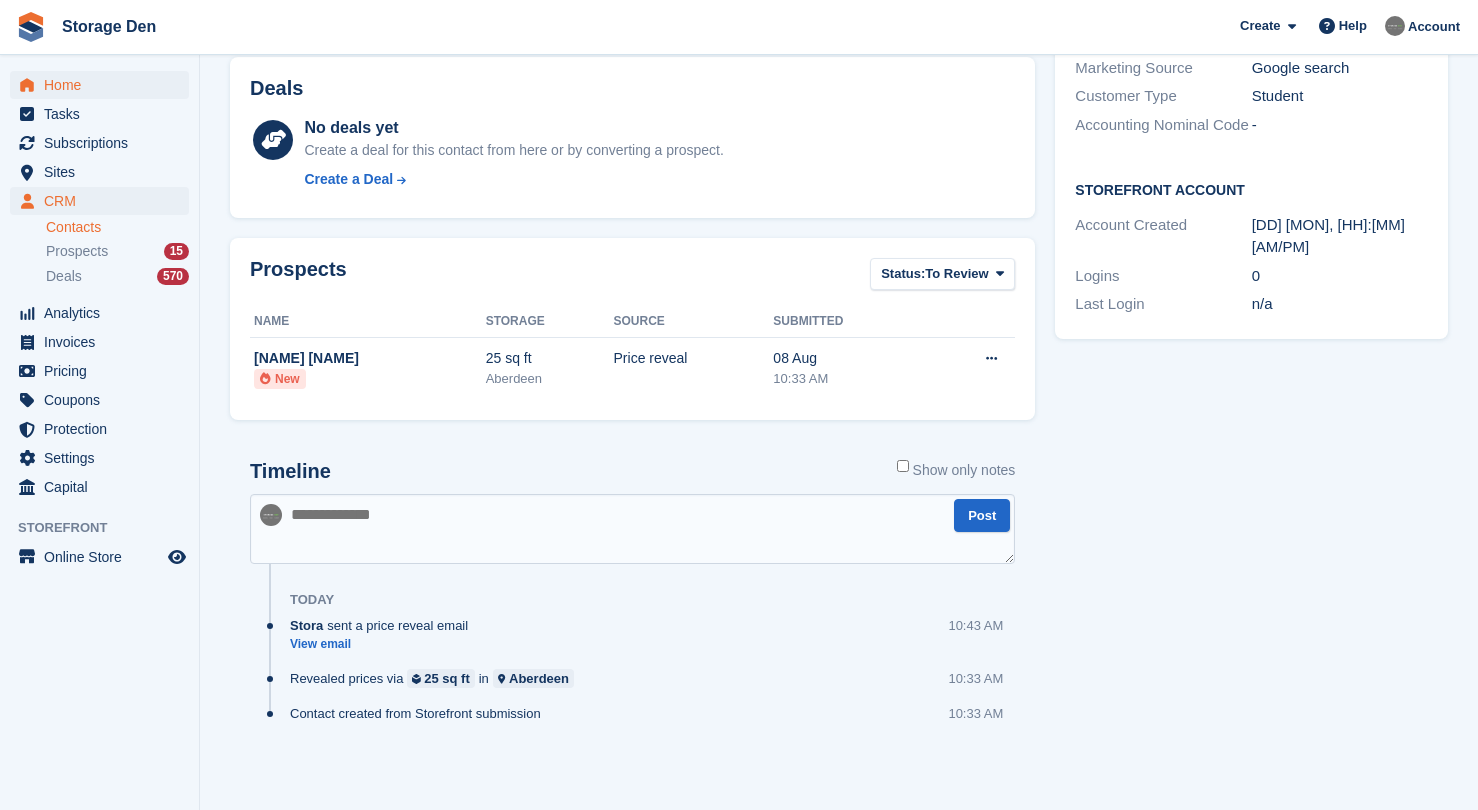 click on "Home" at bounding box center (104, 85) 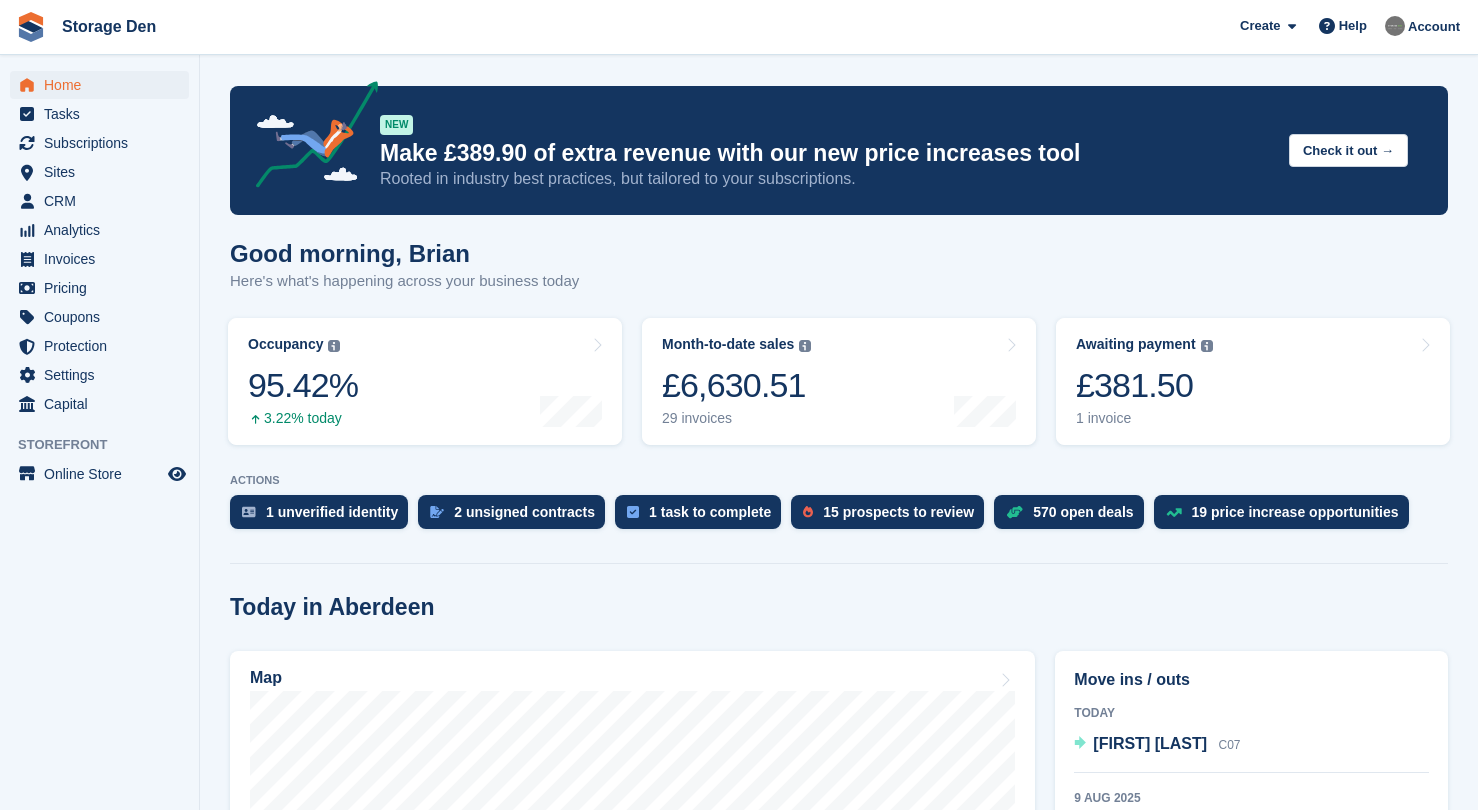 scroll, scrollTop: 494, scrollLeft: 0, axis: vertical 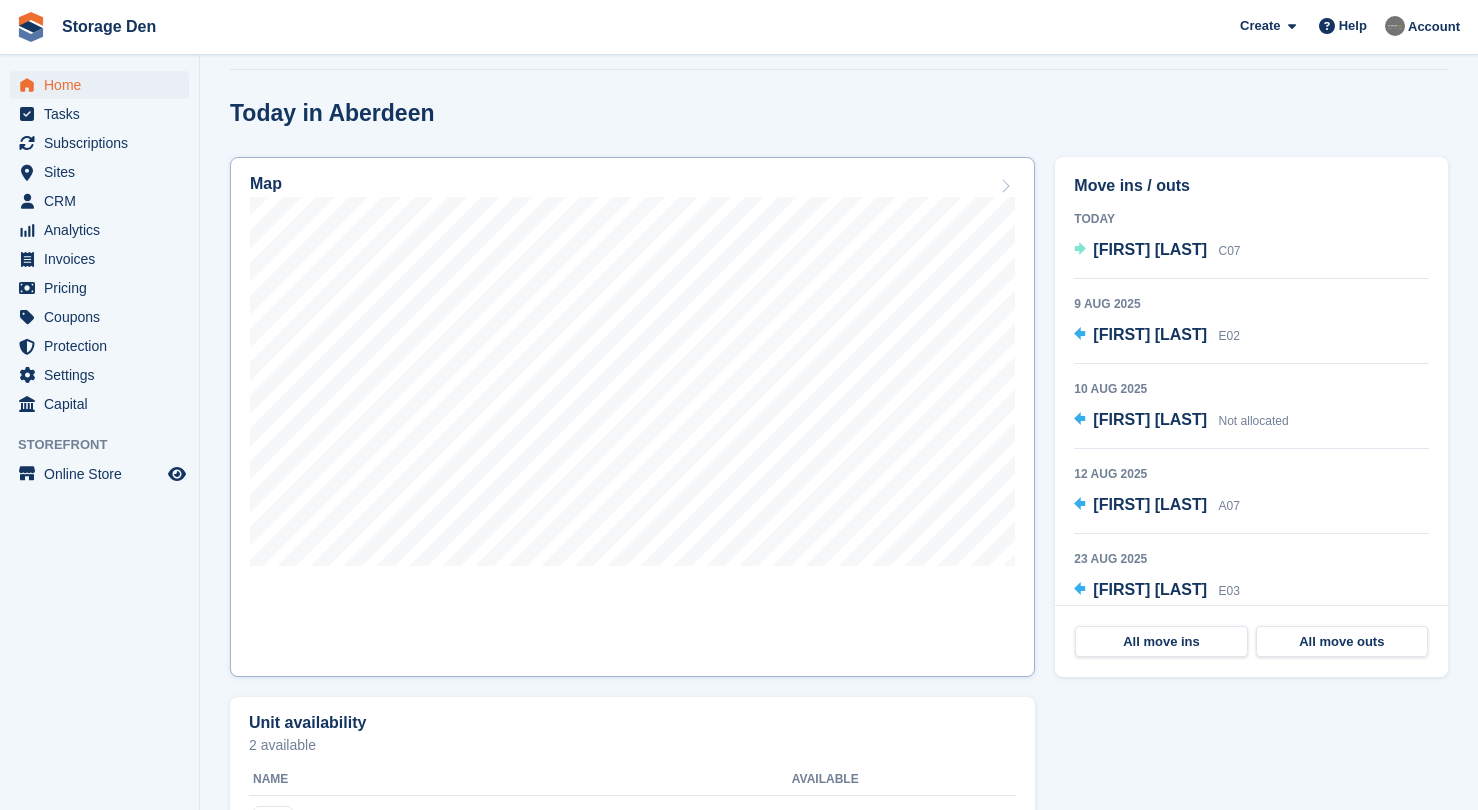 click on "Map" at bounding box center (632, 417) 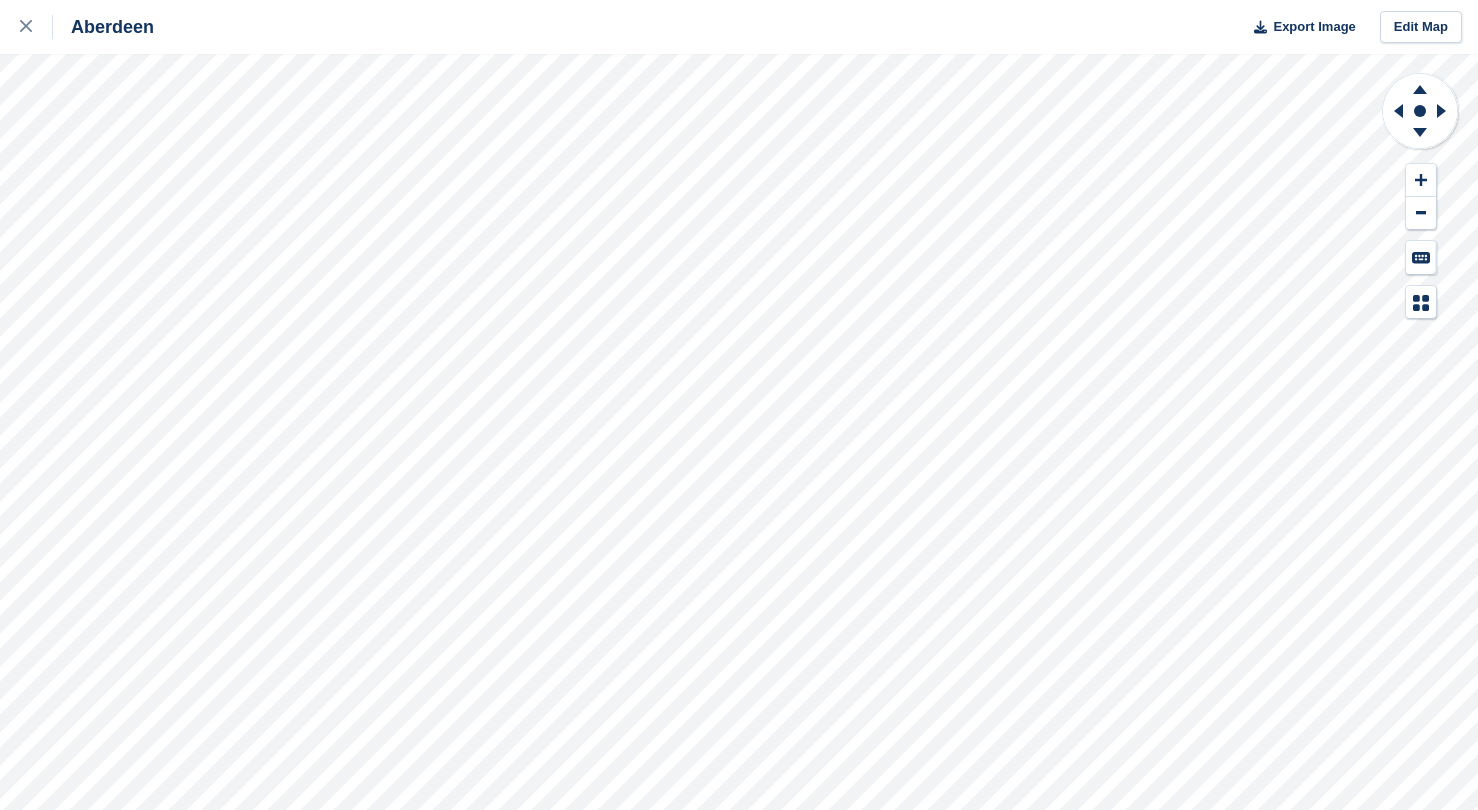 scroll, scrollTop: 0, scrollLeft: 0, axis: both 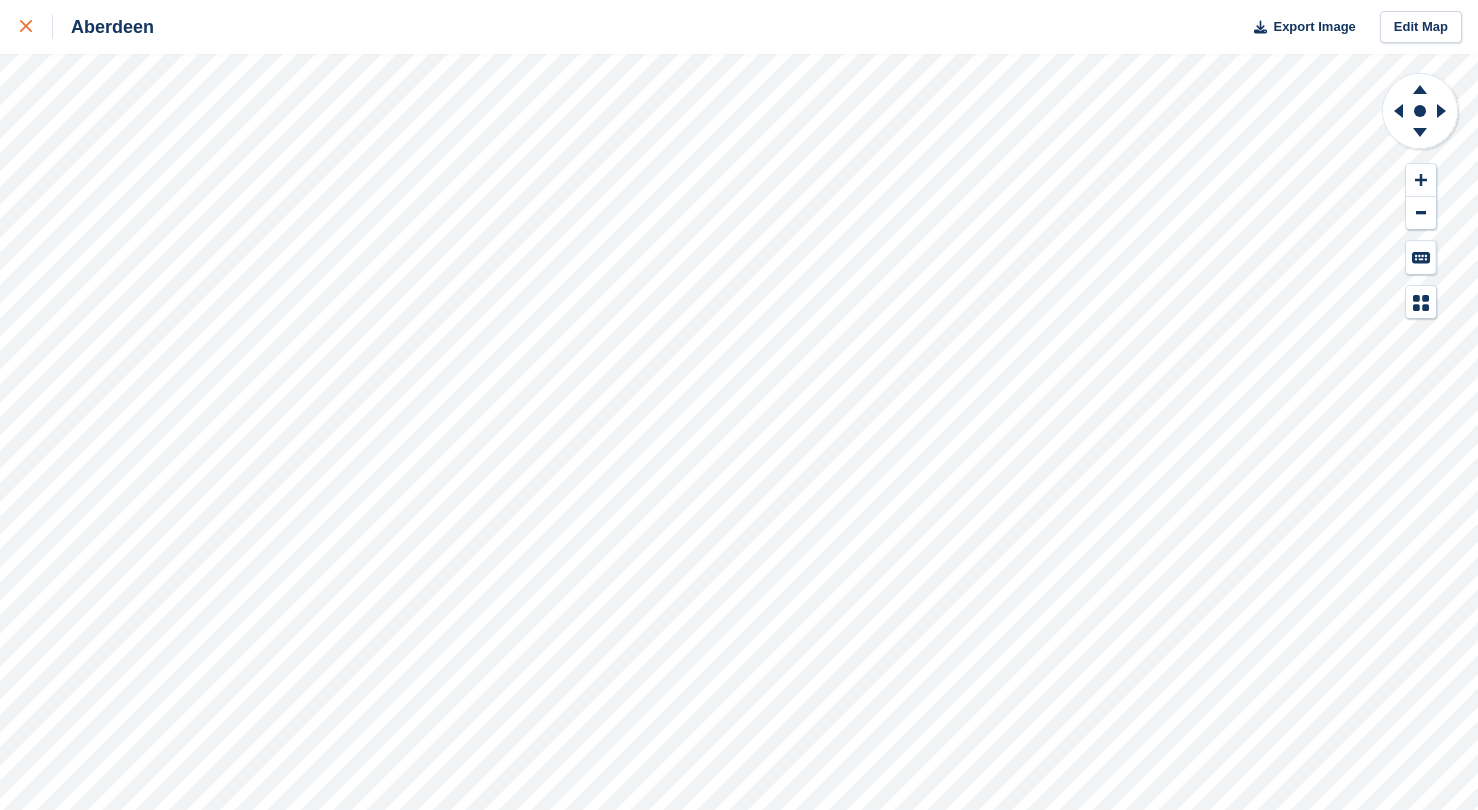 click at bounding box center (26, 27) 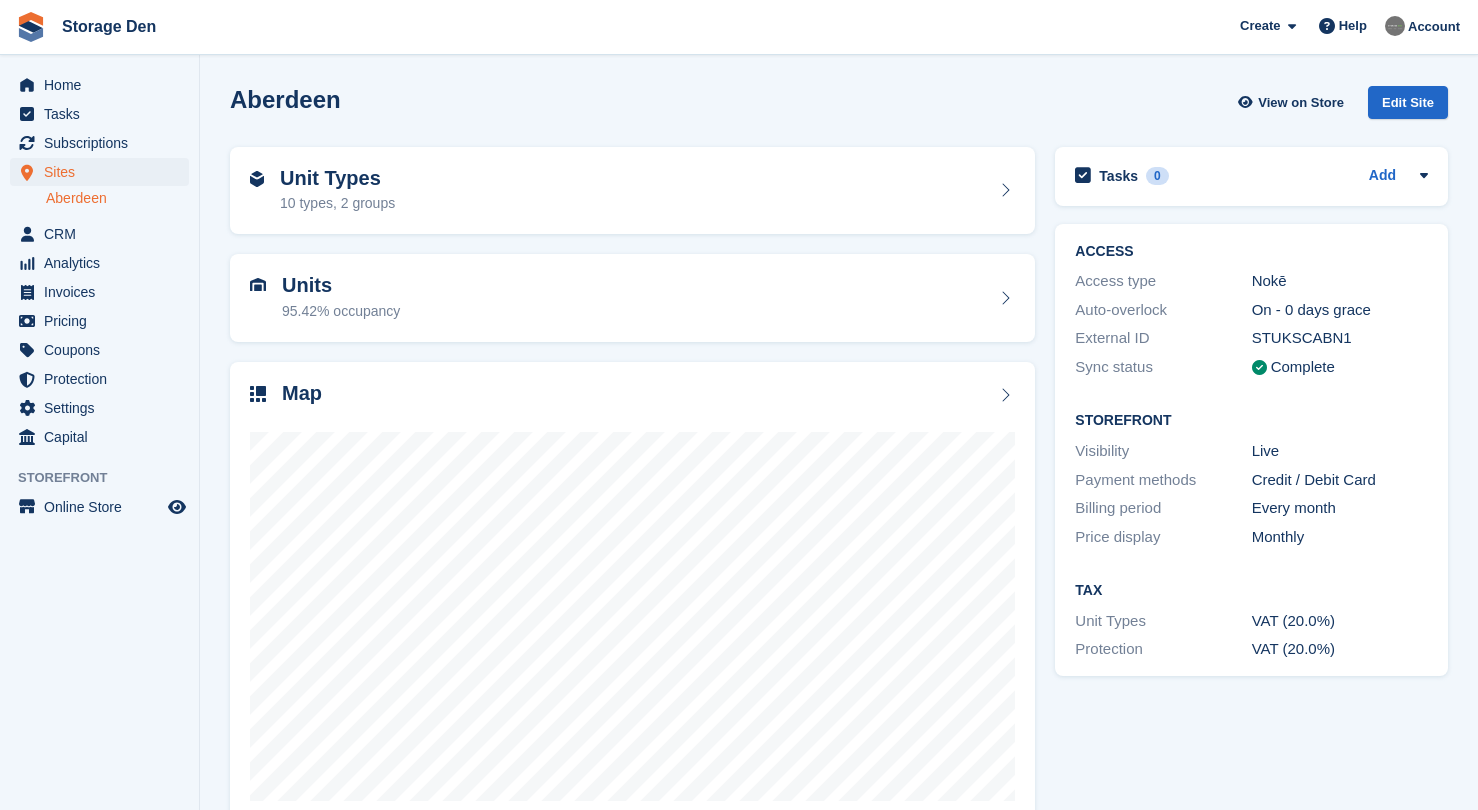 scroll, scrollTop: 0, scrollLeft: 0, axis: both 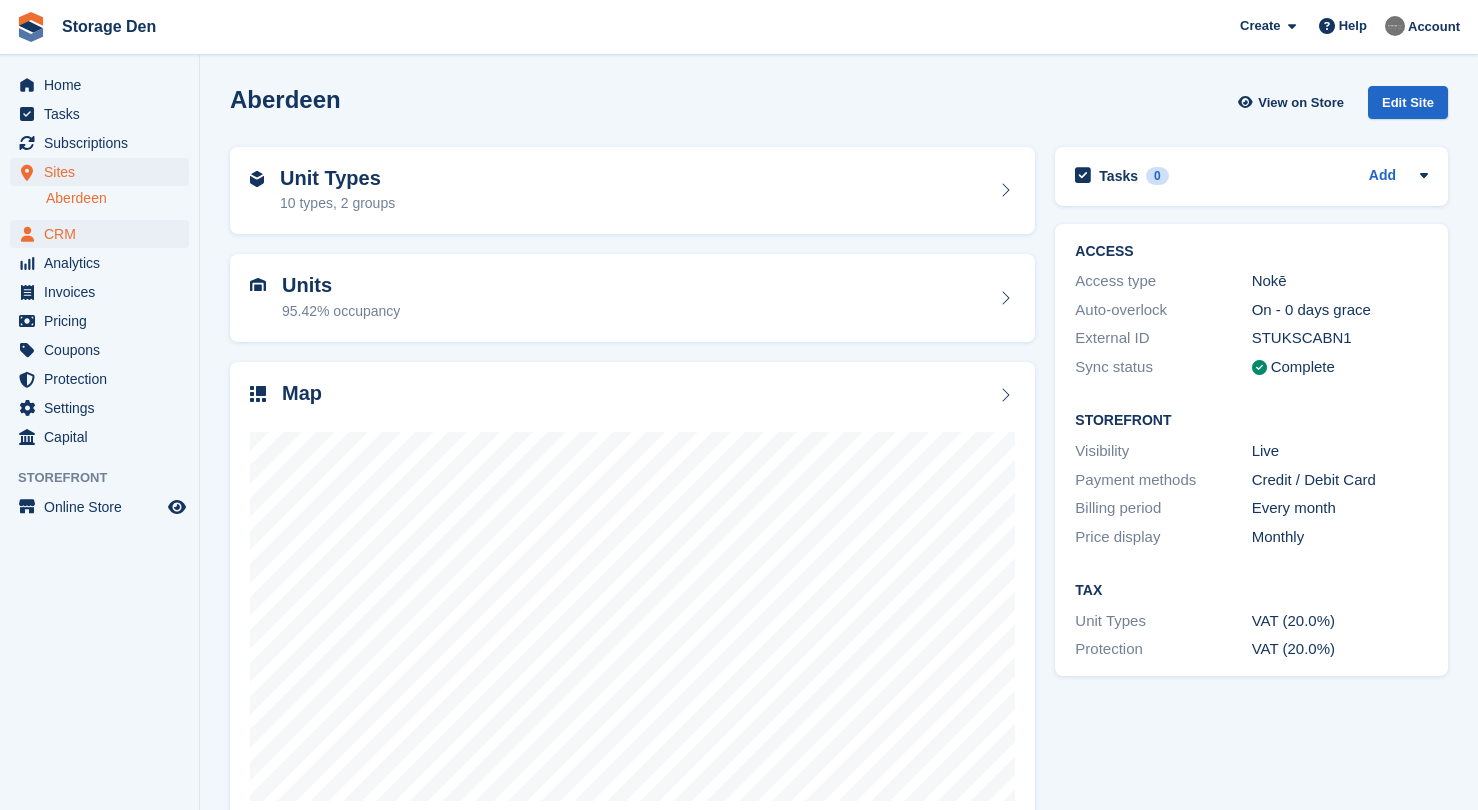 click on "CRM" at bounding box center (104, 234) 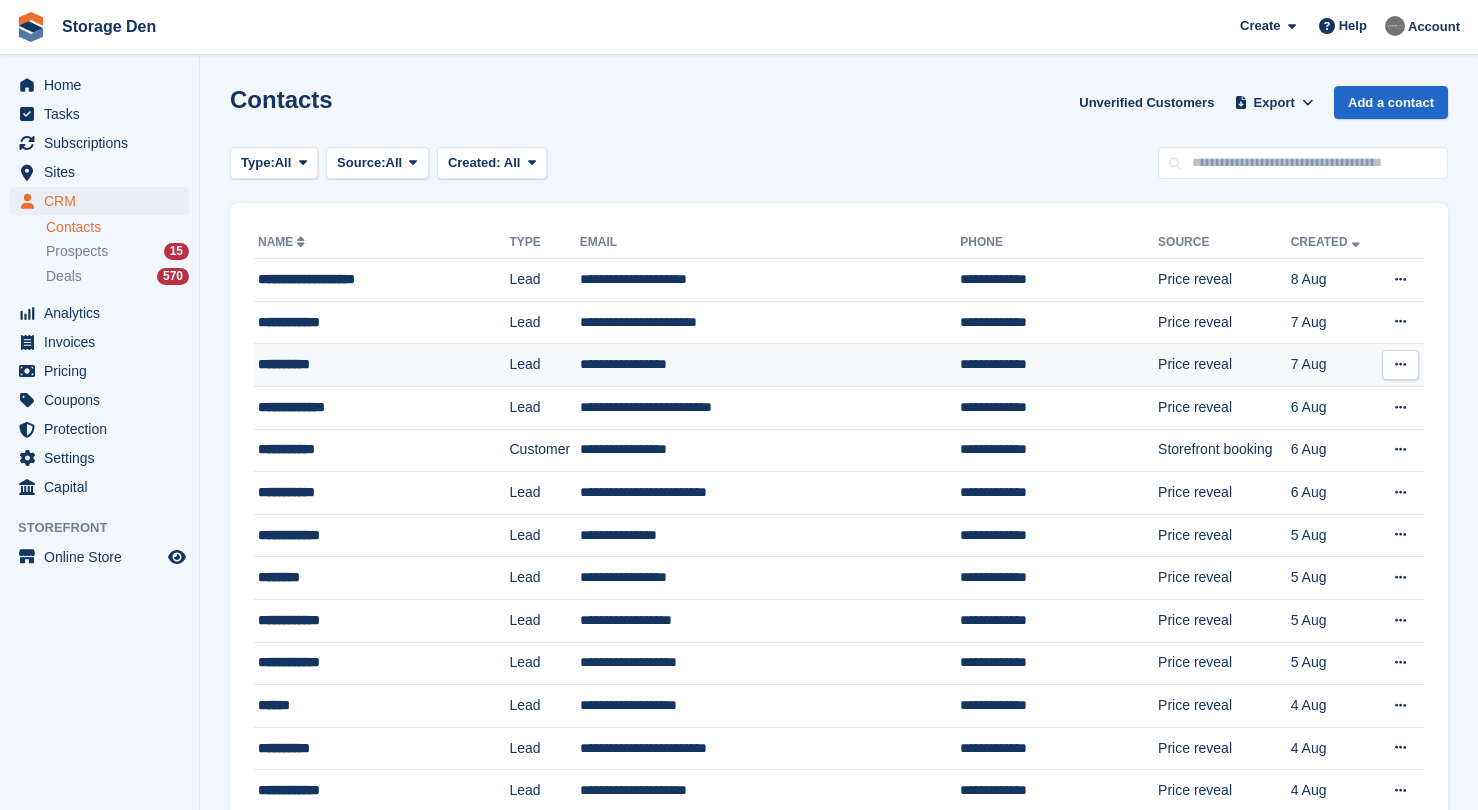 scroll, scrollTop: 0, scrollLeft: 0, axis: both 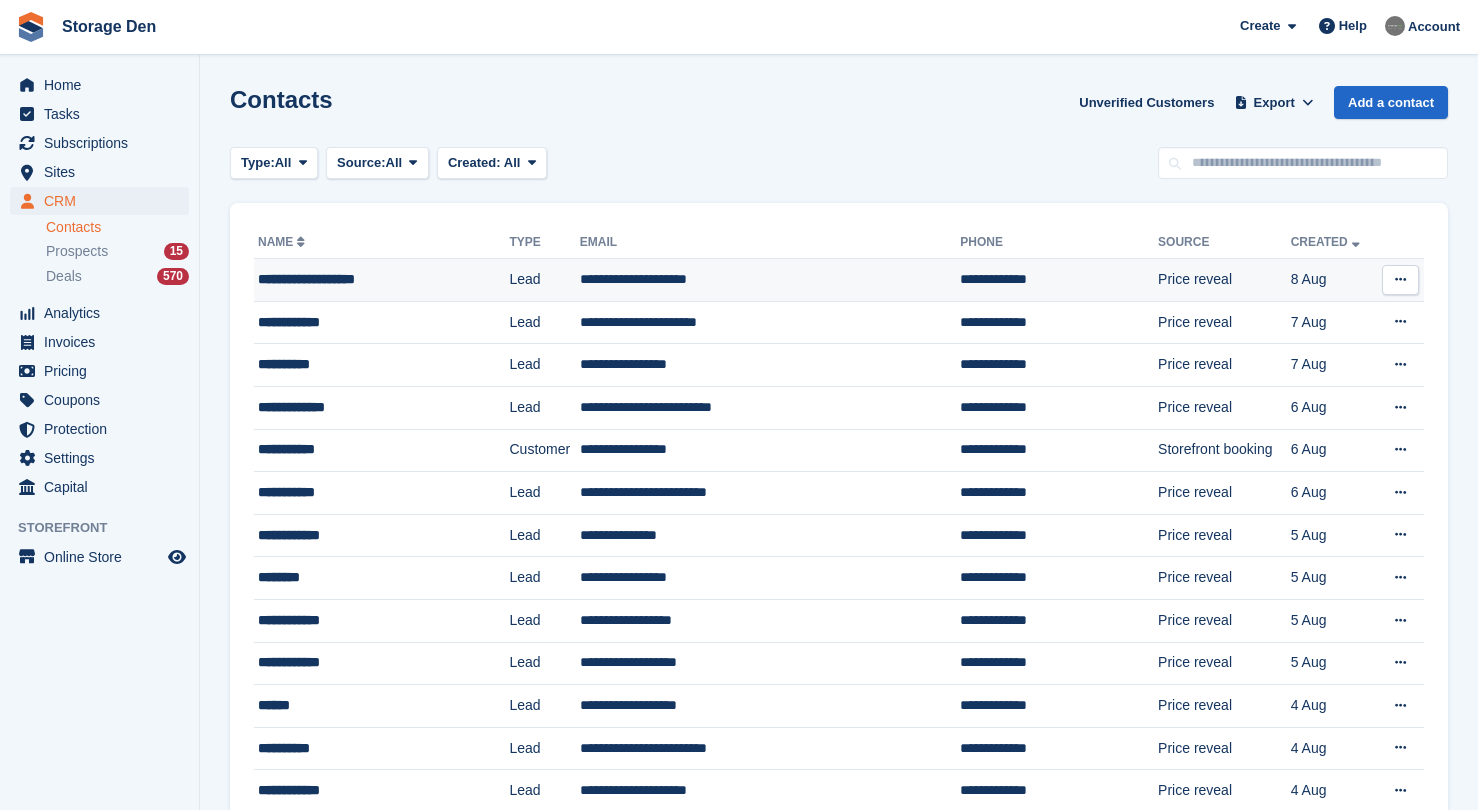 click on "**********" at bounding box center (366, 279) 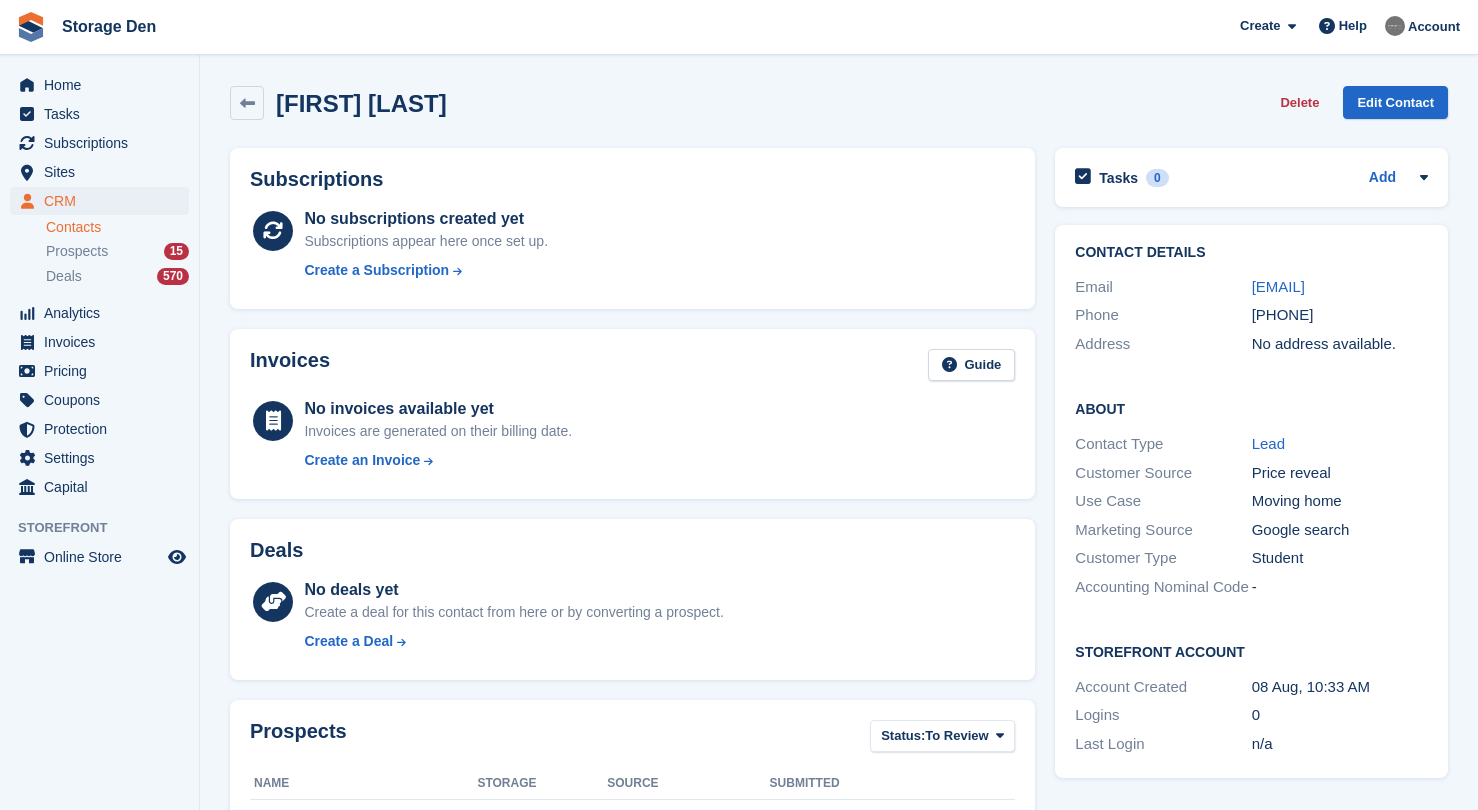 scroll, scrollTop: 294, scrollLeft: 0, axis: vertical 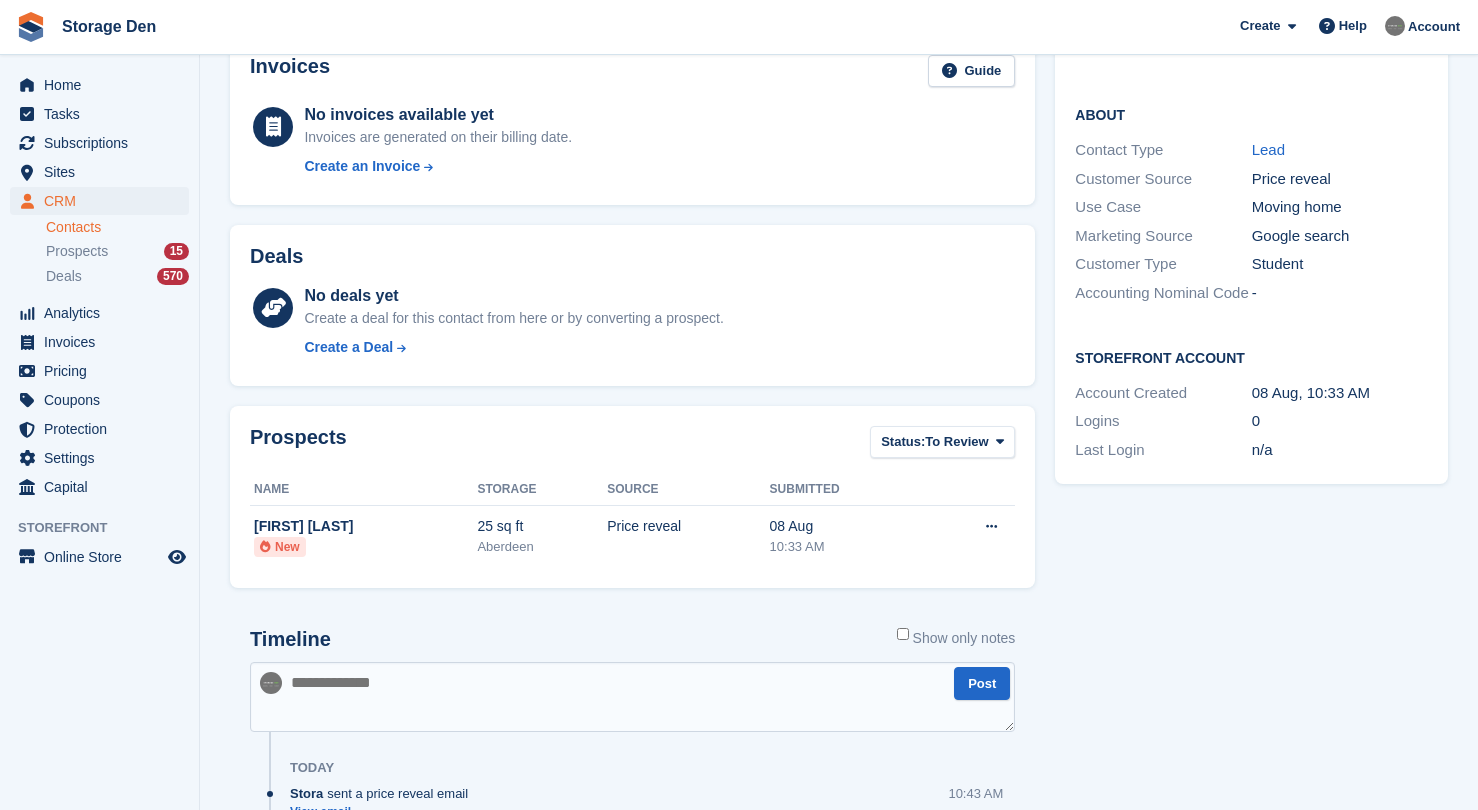 click at bounding box center [632, 697] 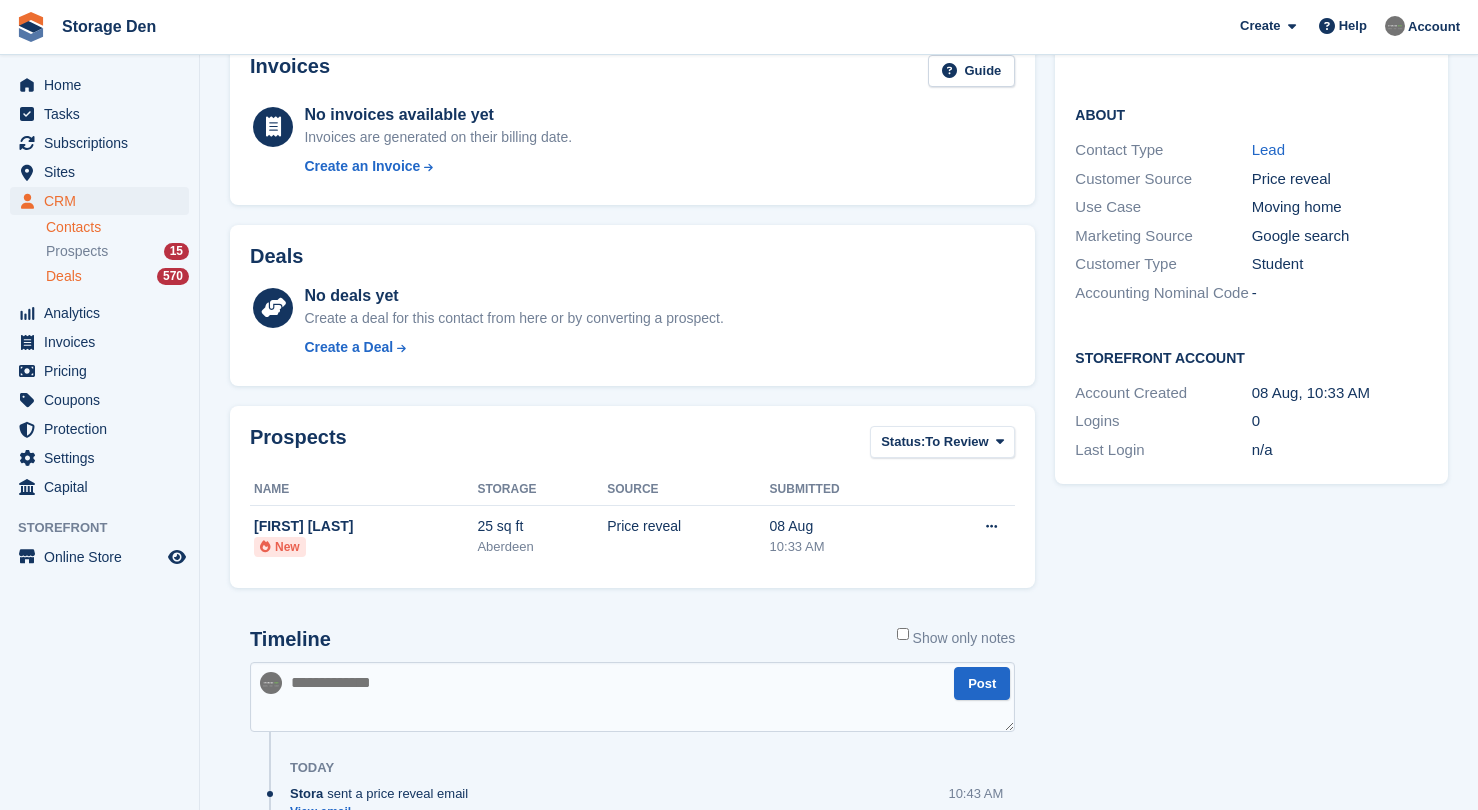 click on "Deals" at bounding box center [64, 276] 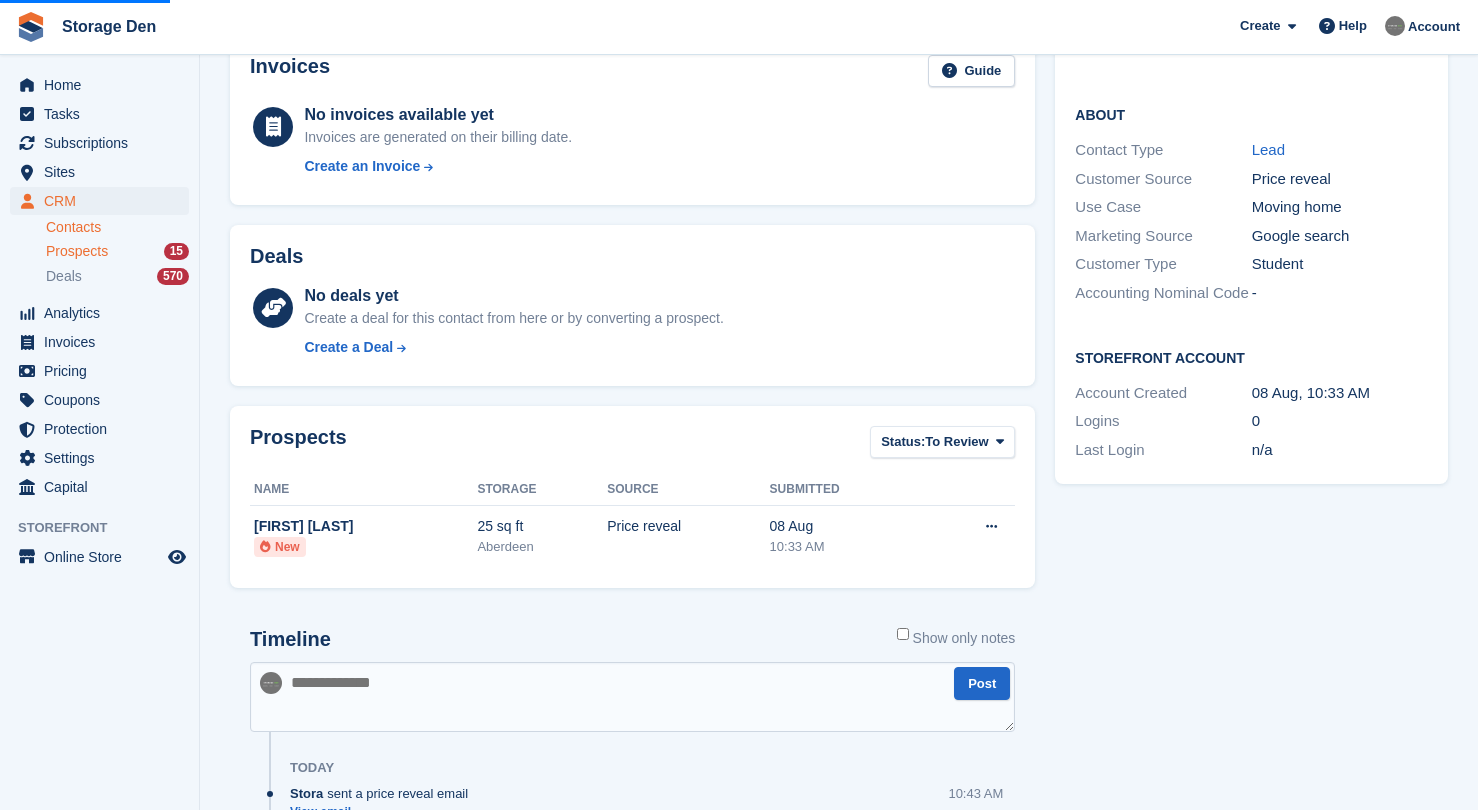 click on "Prospects" at bounding box center [77, 251] 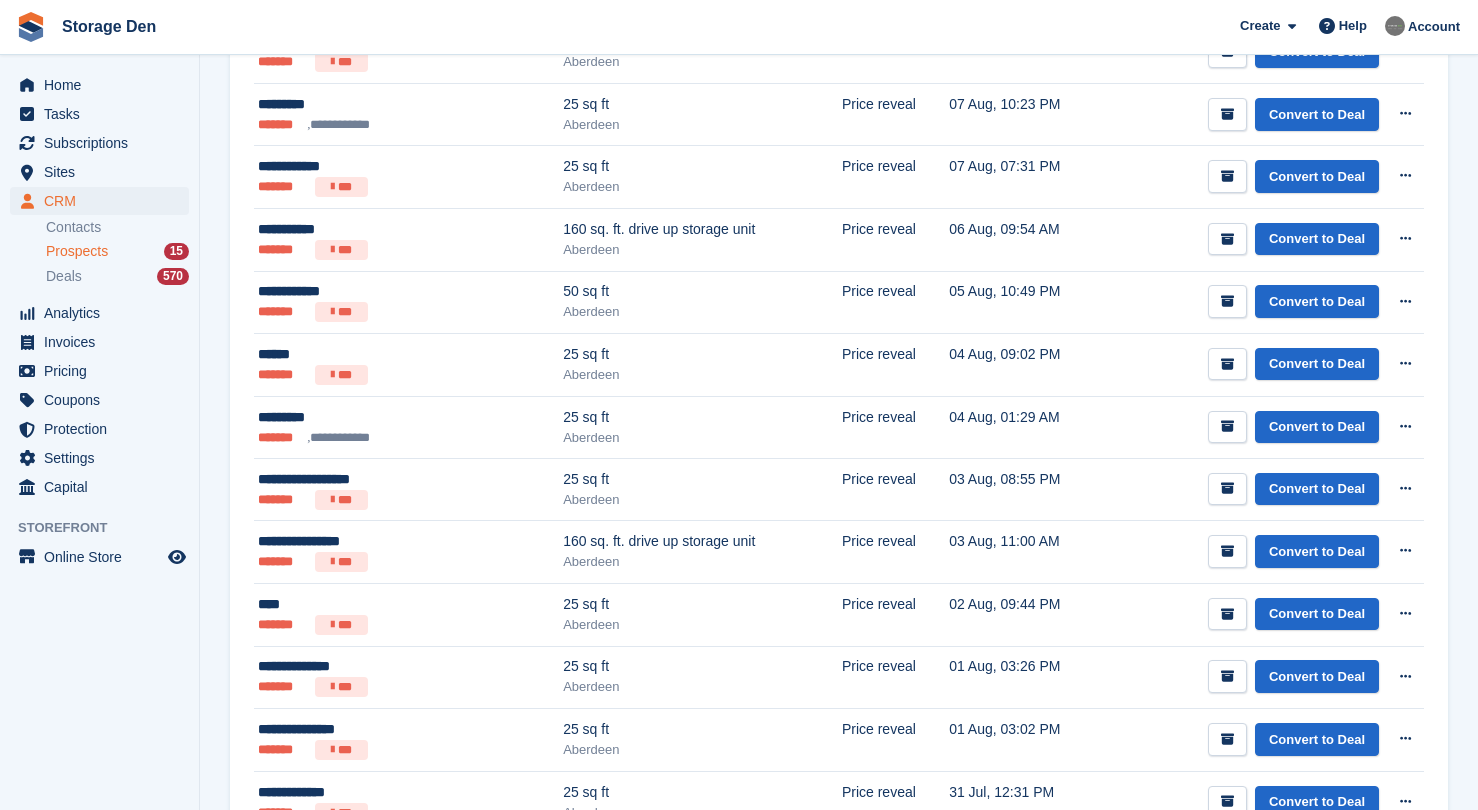 scroll, scrollTop: 0, scrollLeft: 0, axis: both 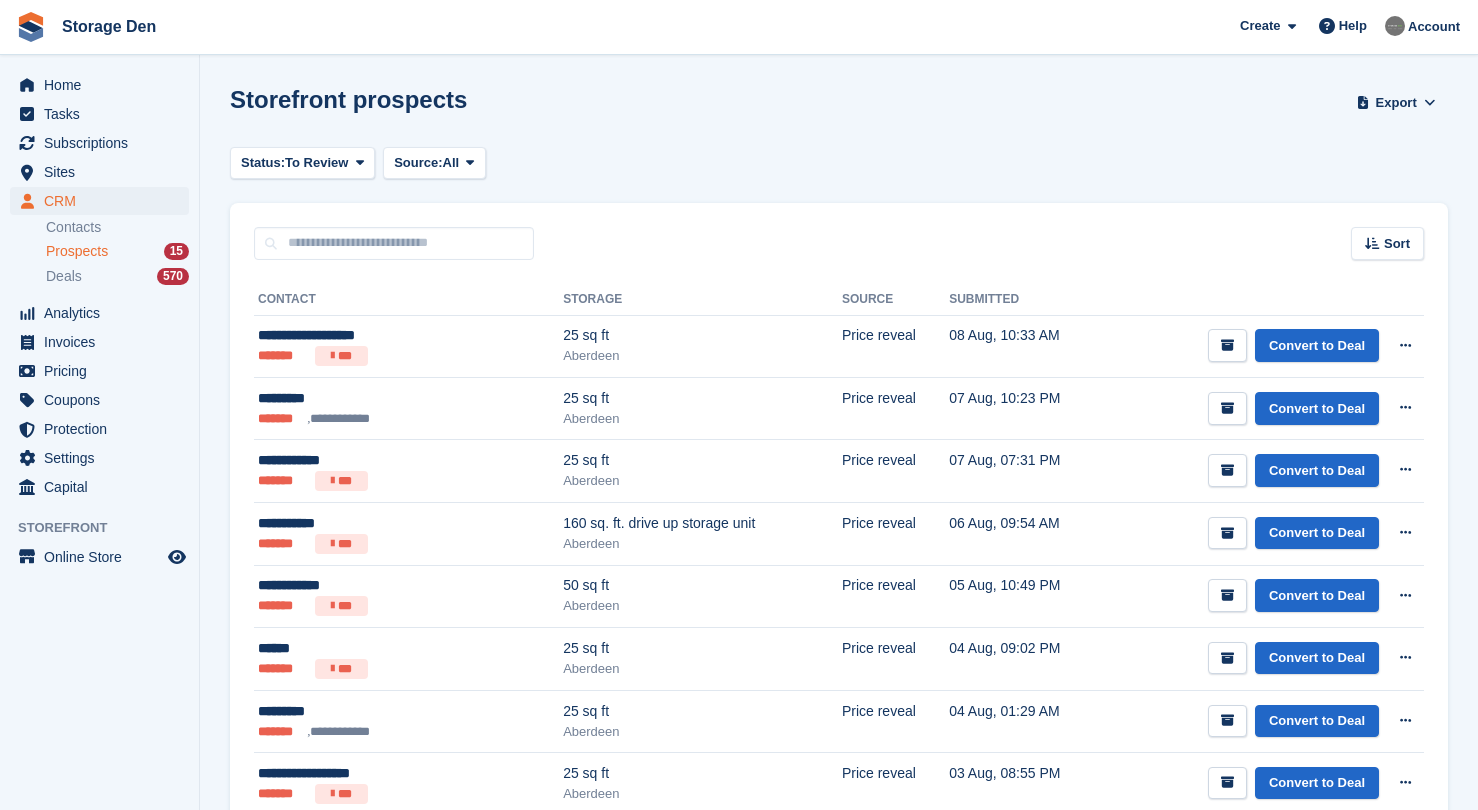 click on "Prospects" at bounding box center (77, 251) 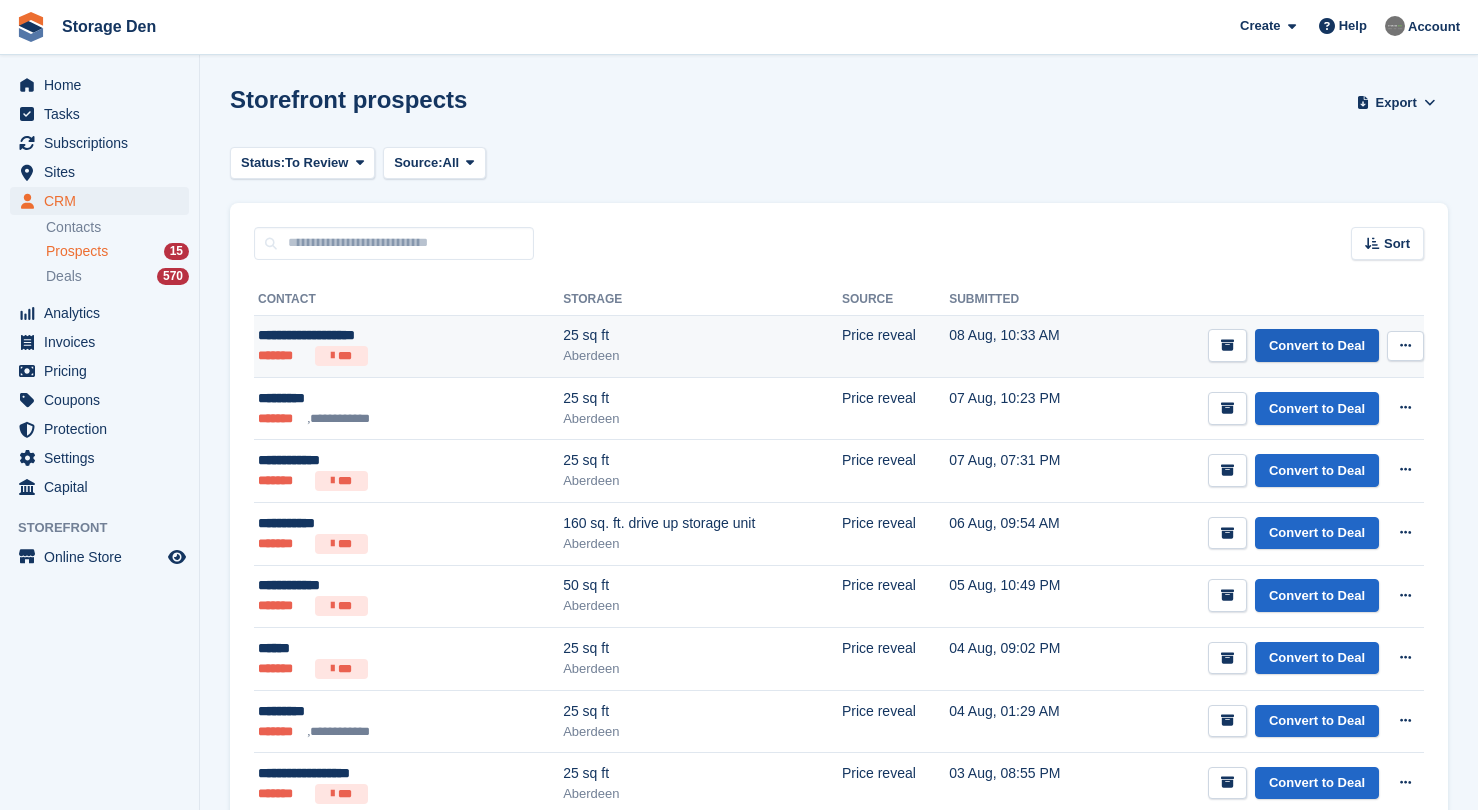 click on "Convert to Deal" at bounding box center (1317, 345) 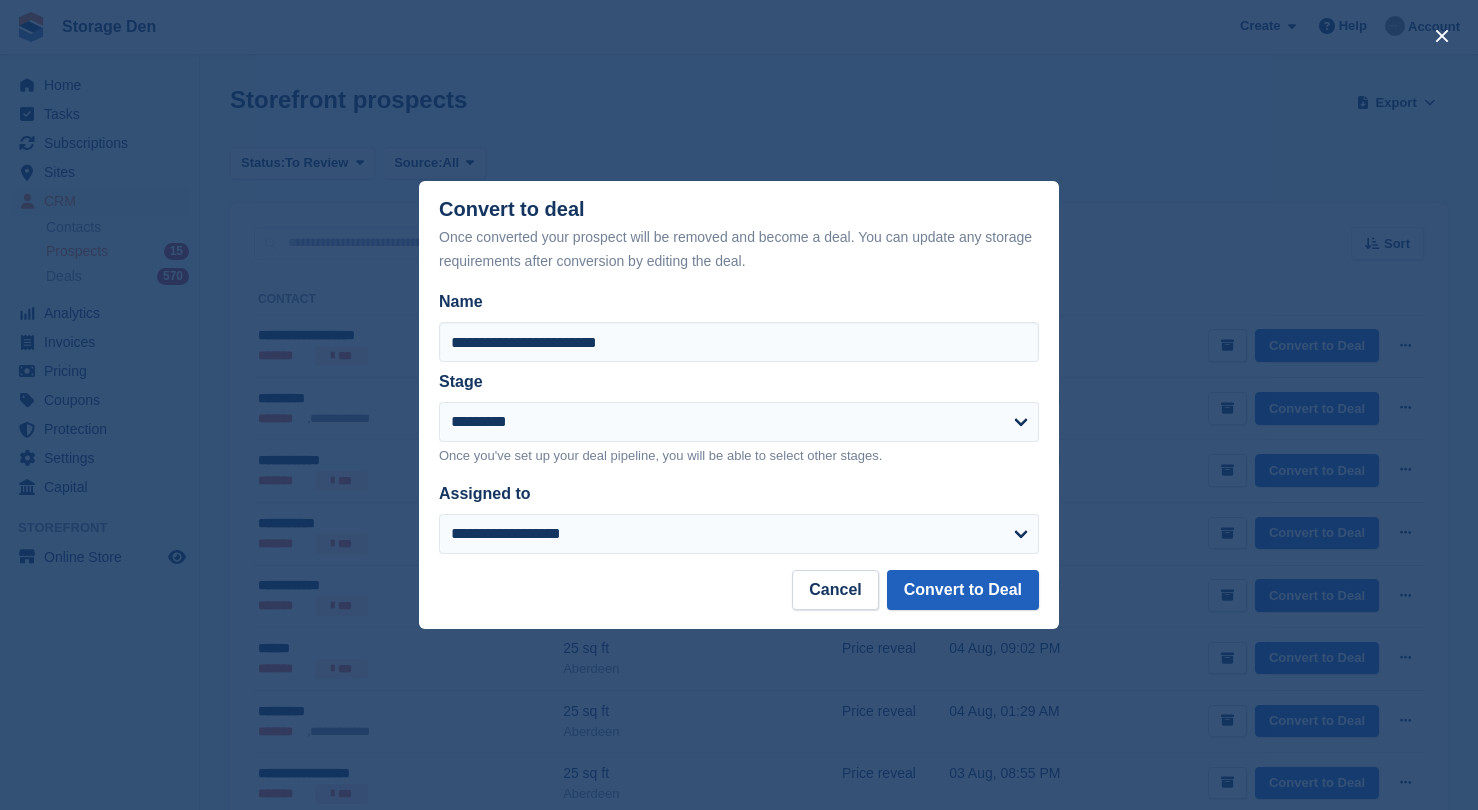 click on "Convert to Deal" at bounding box center [963, 590] 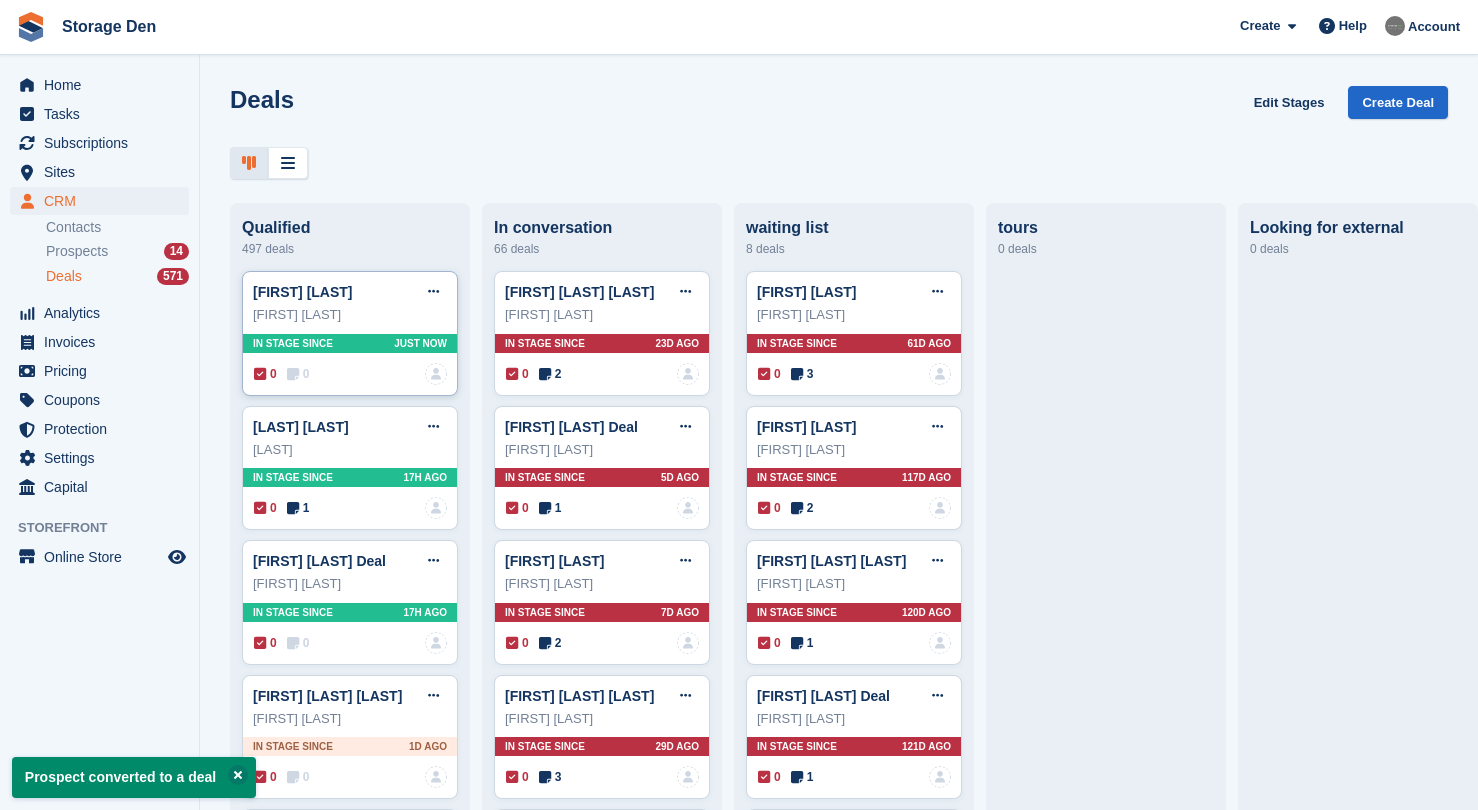 click on "0" at bounding box center (298, 374) 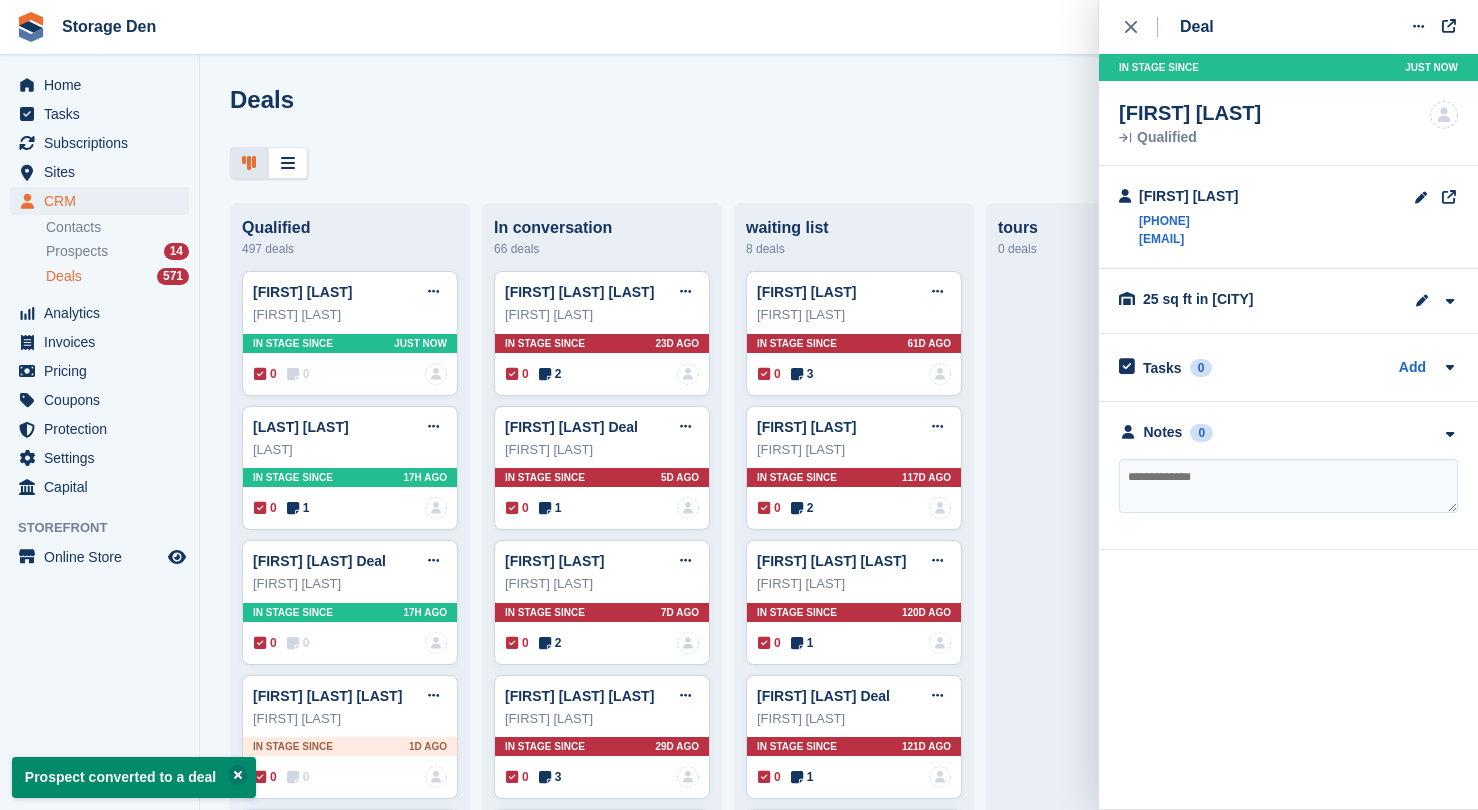 click at bounding box center (1288, 486) 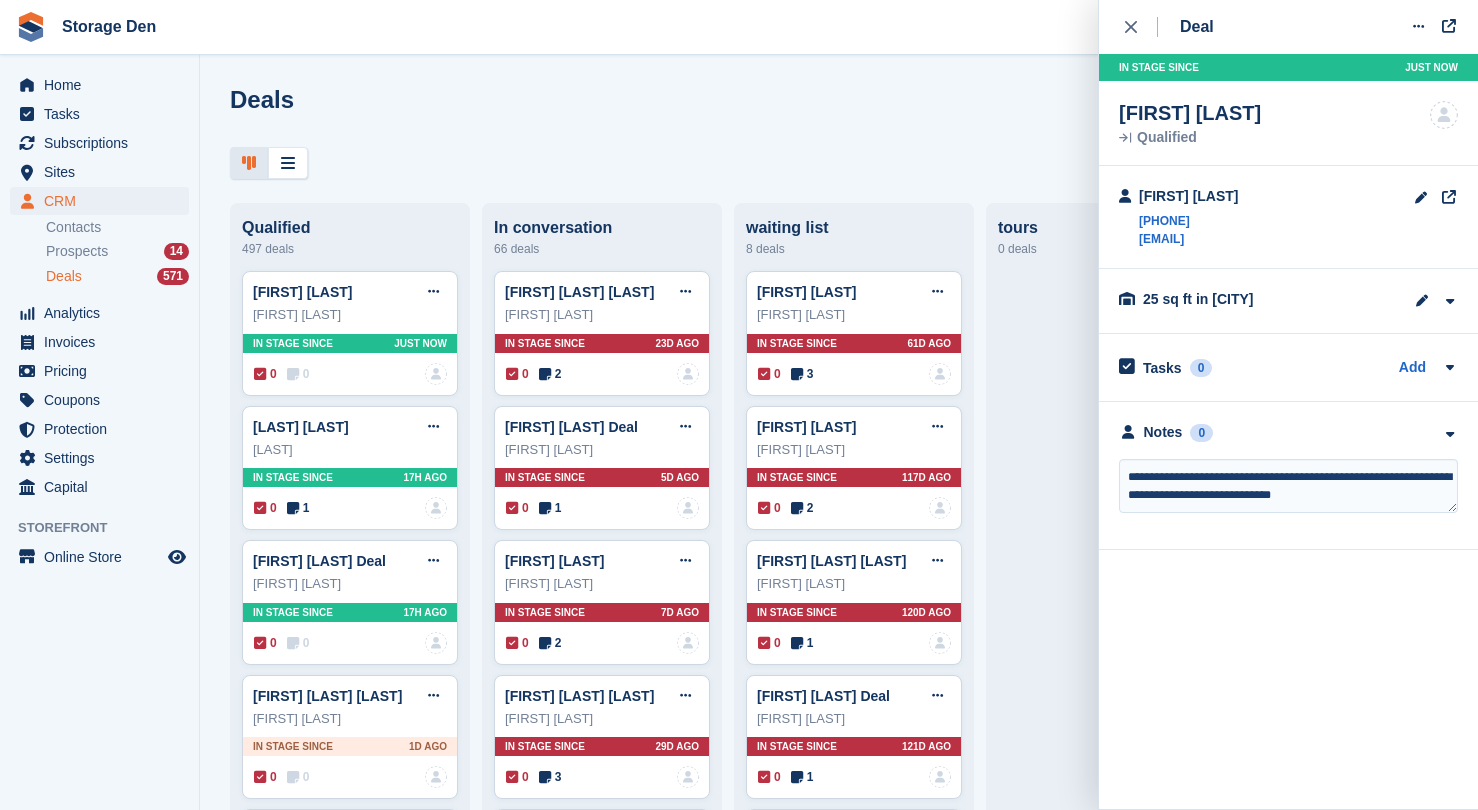type on "**********" 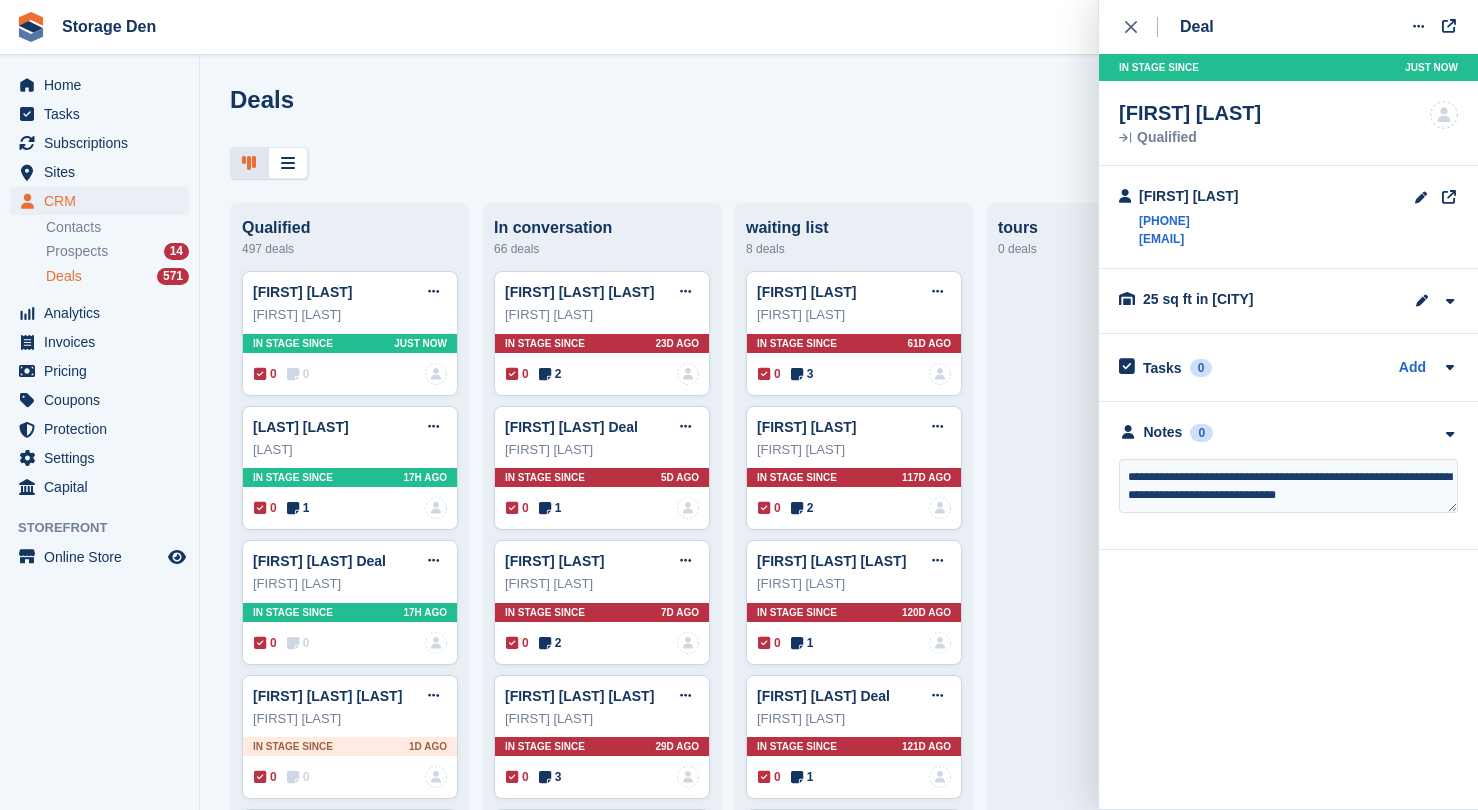 type 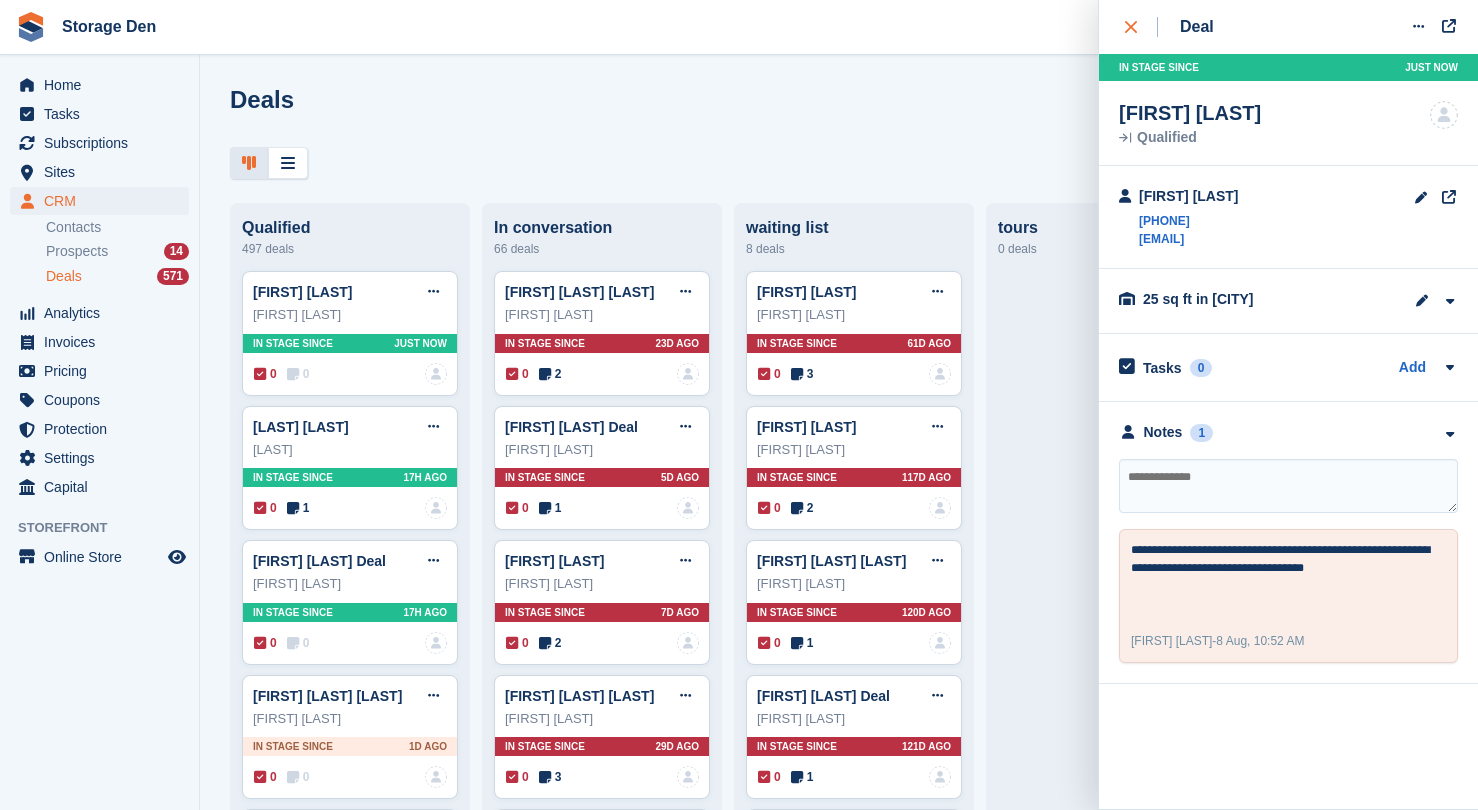 click at bounding box center (1141, 27) 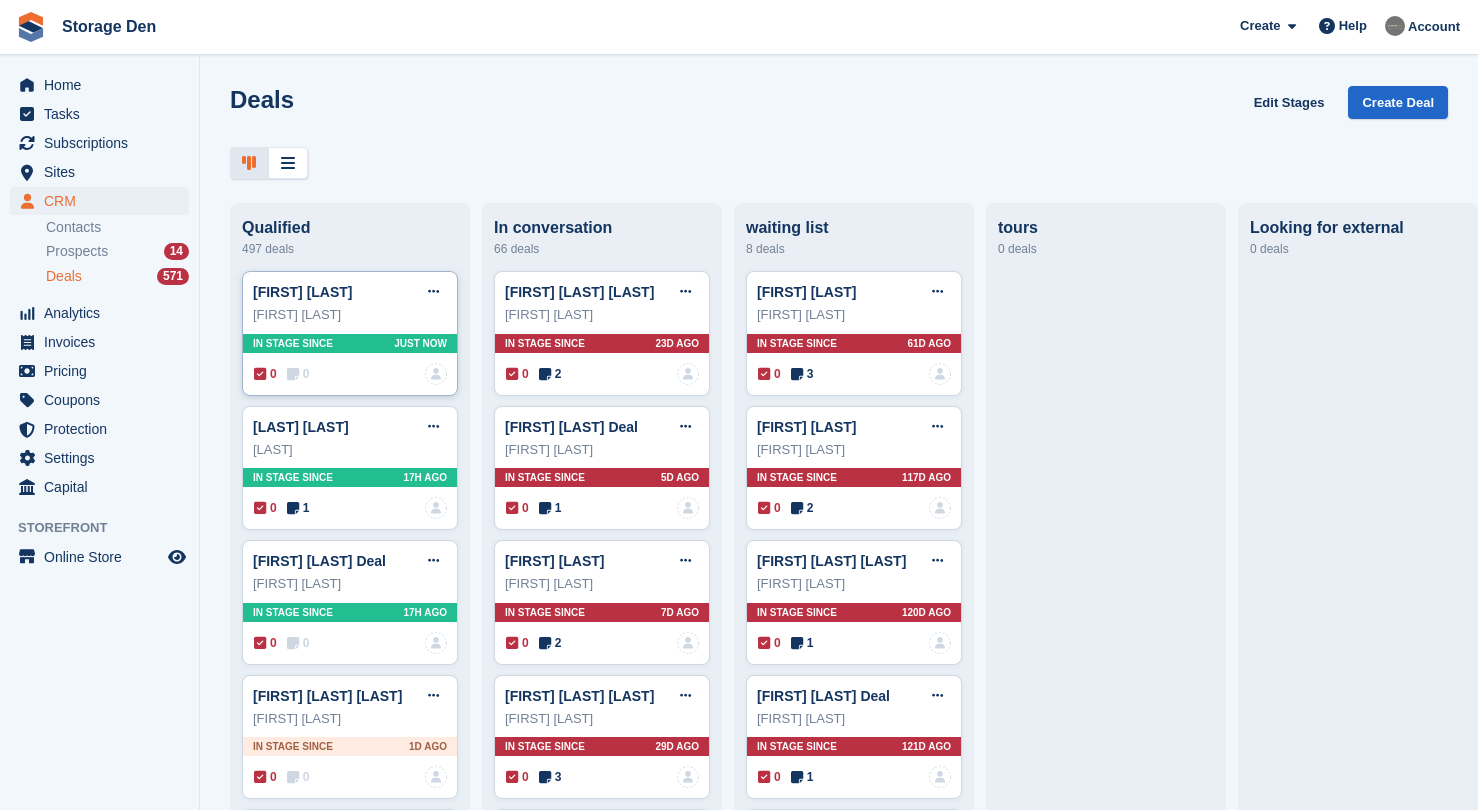 type 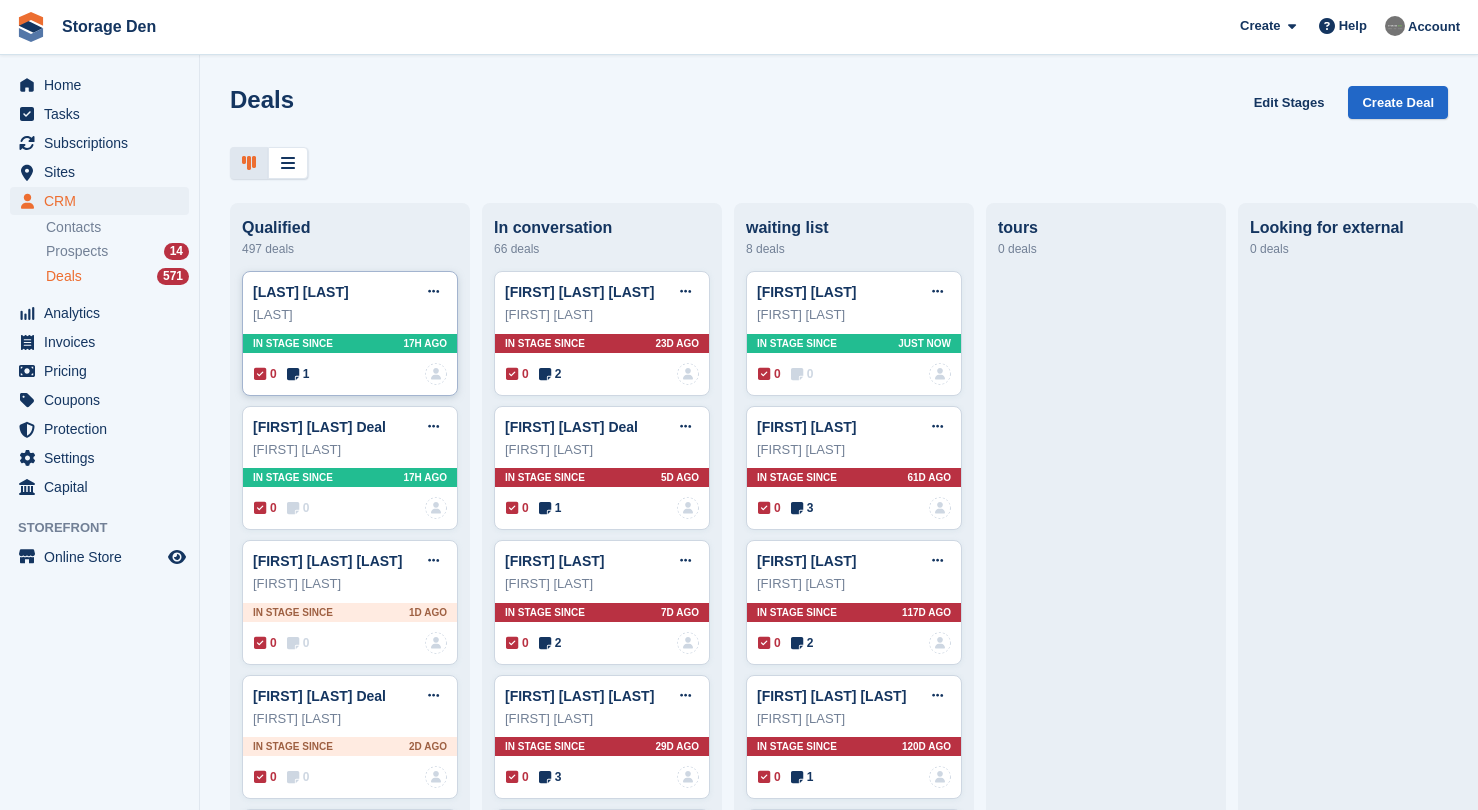click at bounding box center (293, 374) 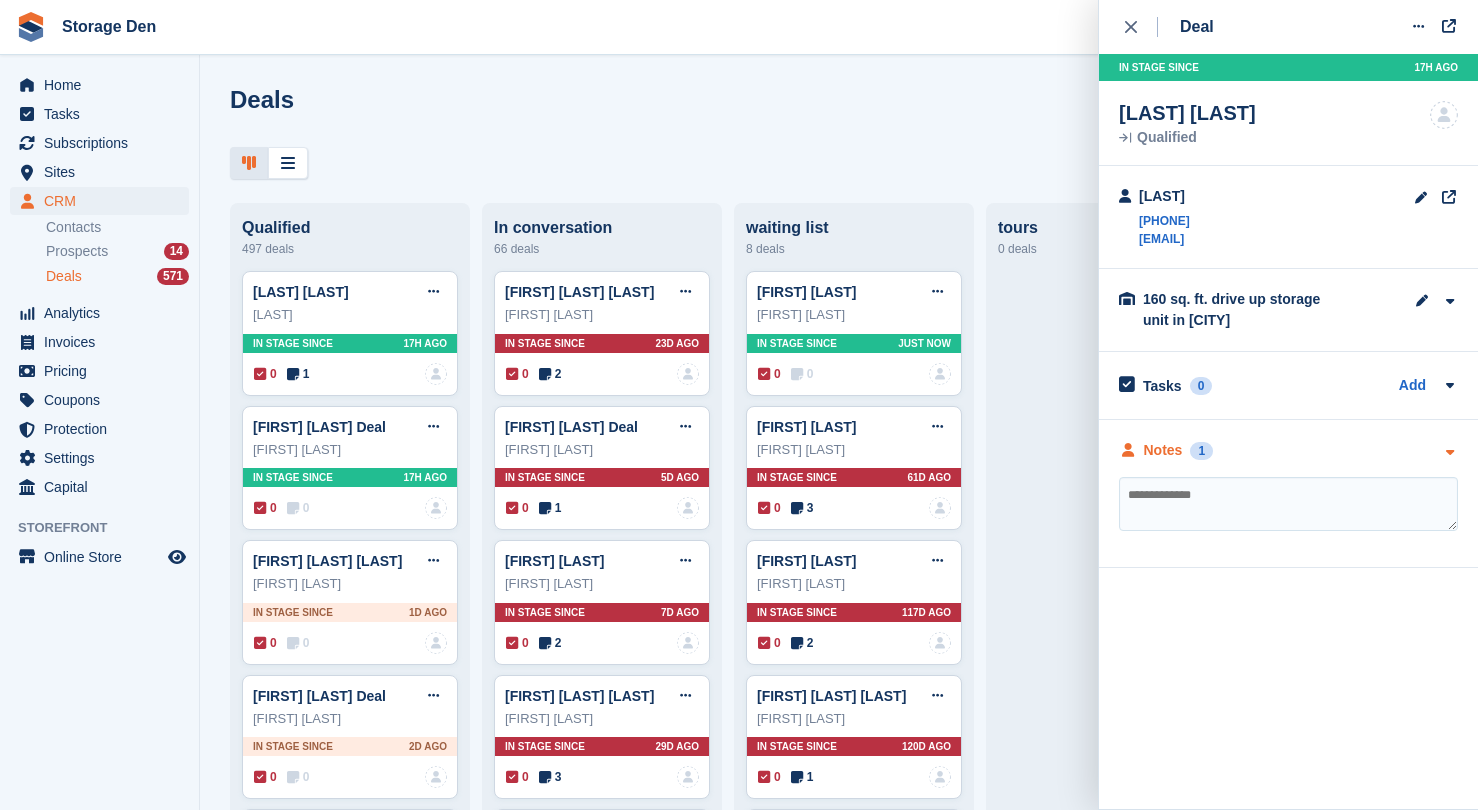 click on "Notes
1" at bounding box center [1166, 450] 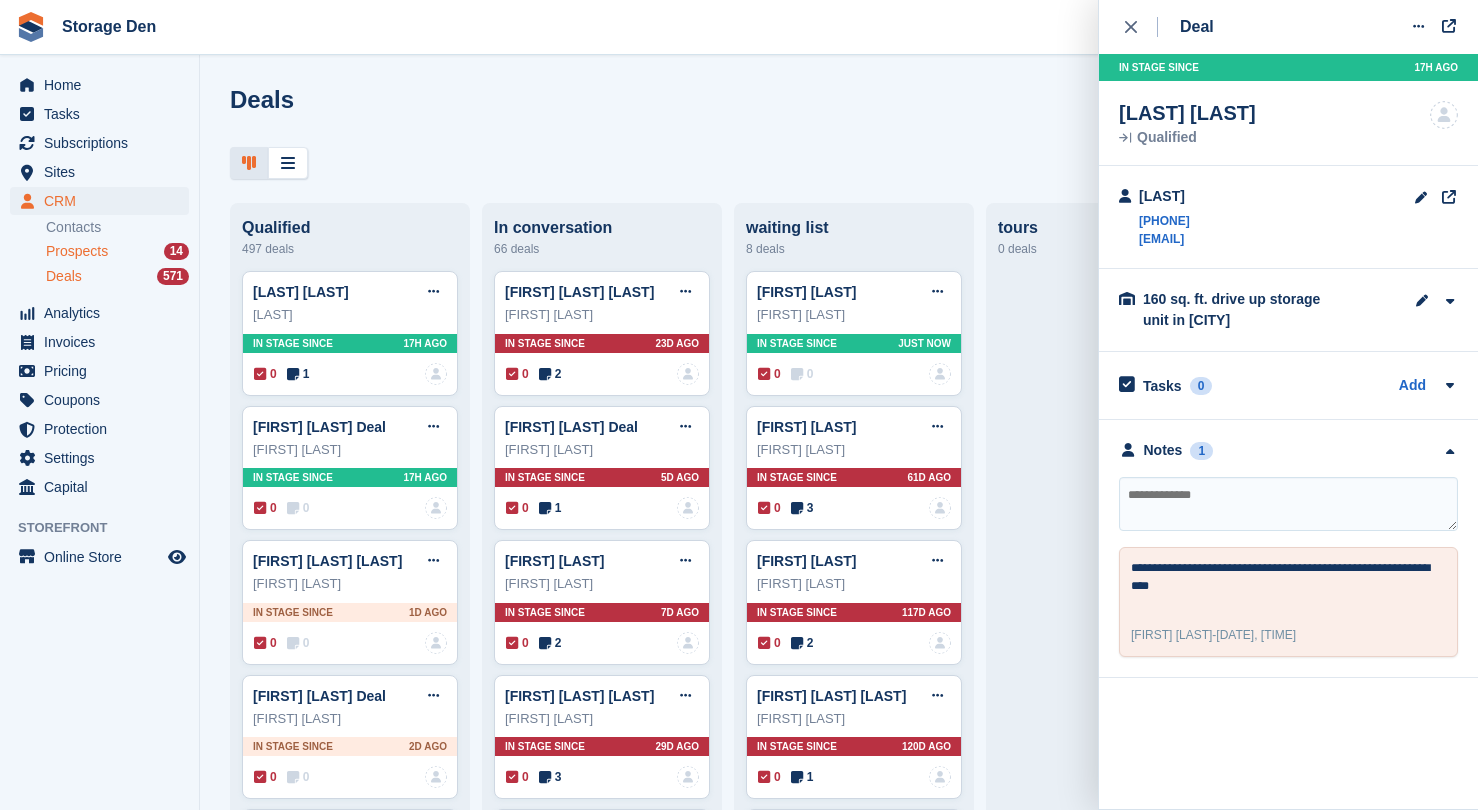 click on "Prospects
14" at bounding box center (117, 251) 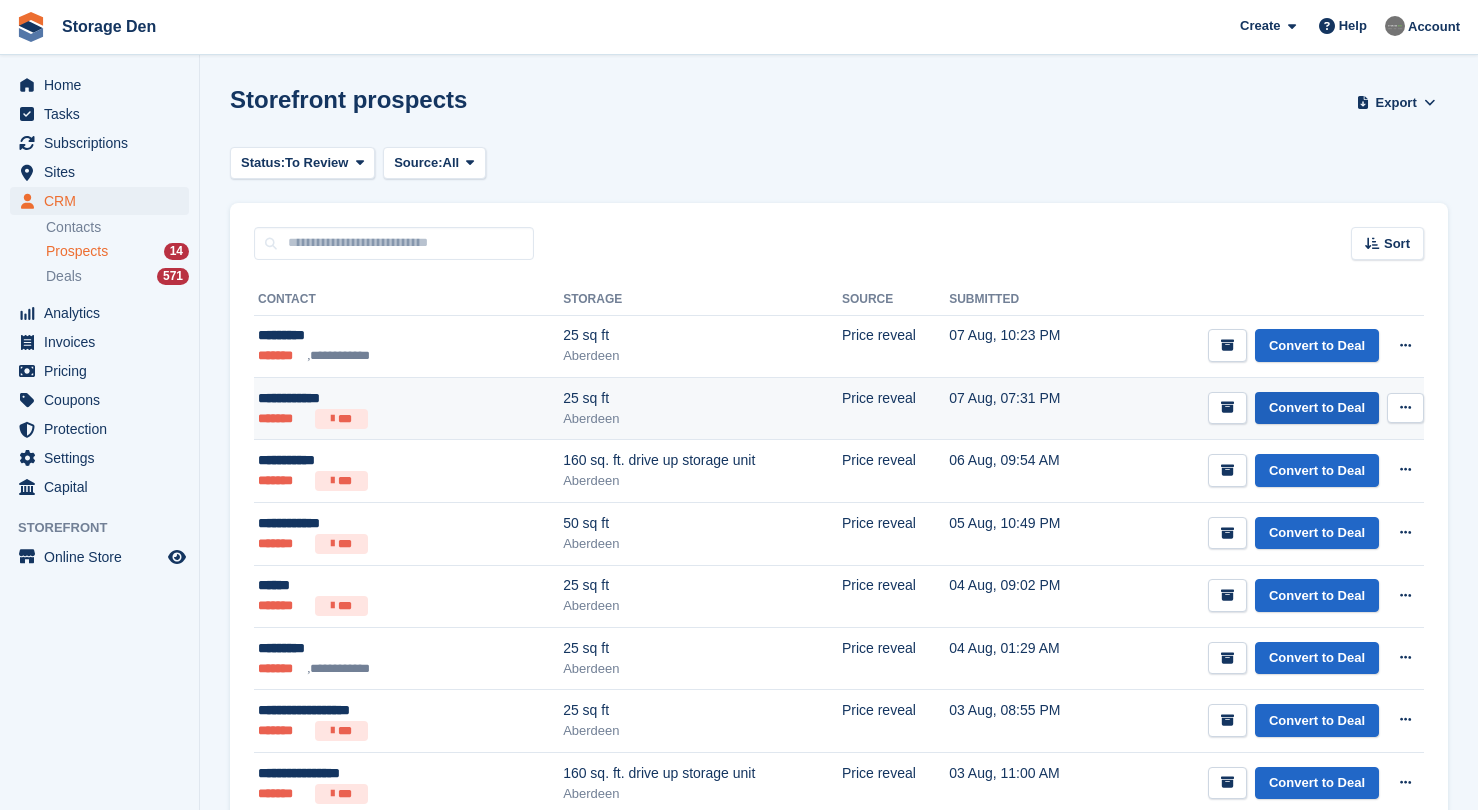 click on "Convert to Deal" at bounding box center (1317, 408) 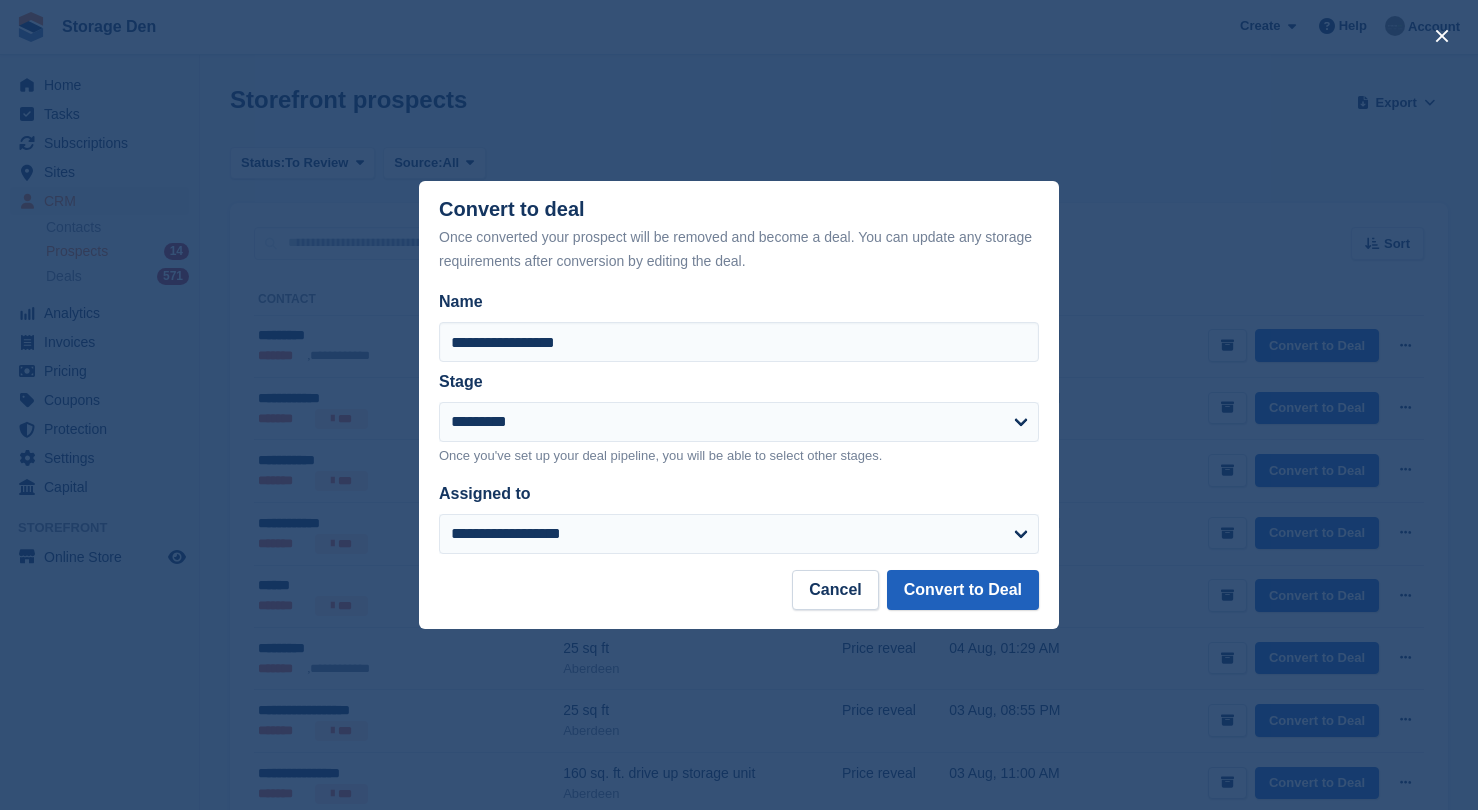 click on "Convert to Deal" at bounding box center [963, 590] 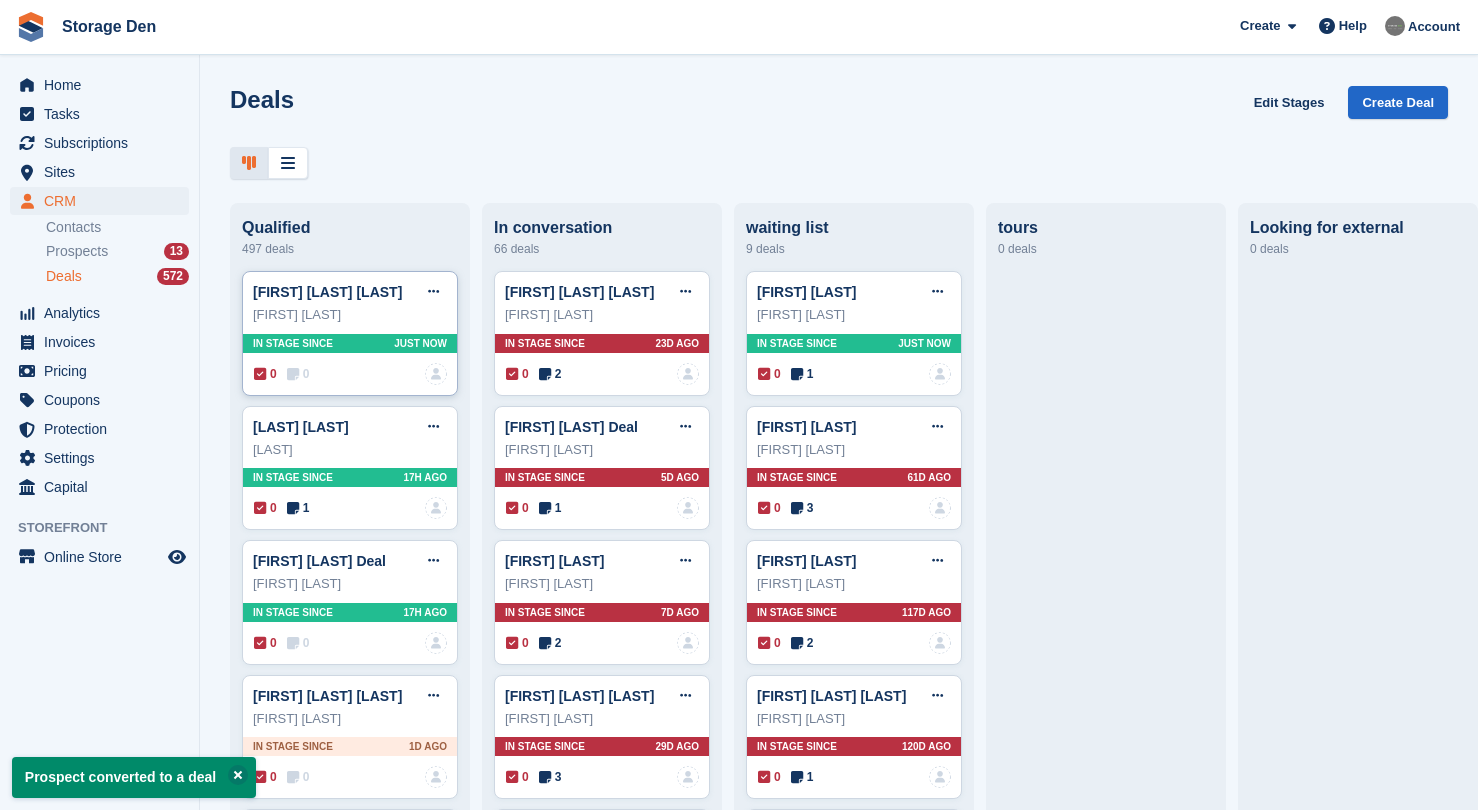click on "0" at bounding box center [298, 374] 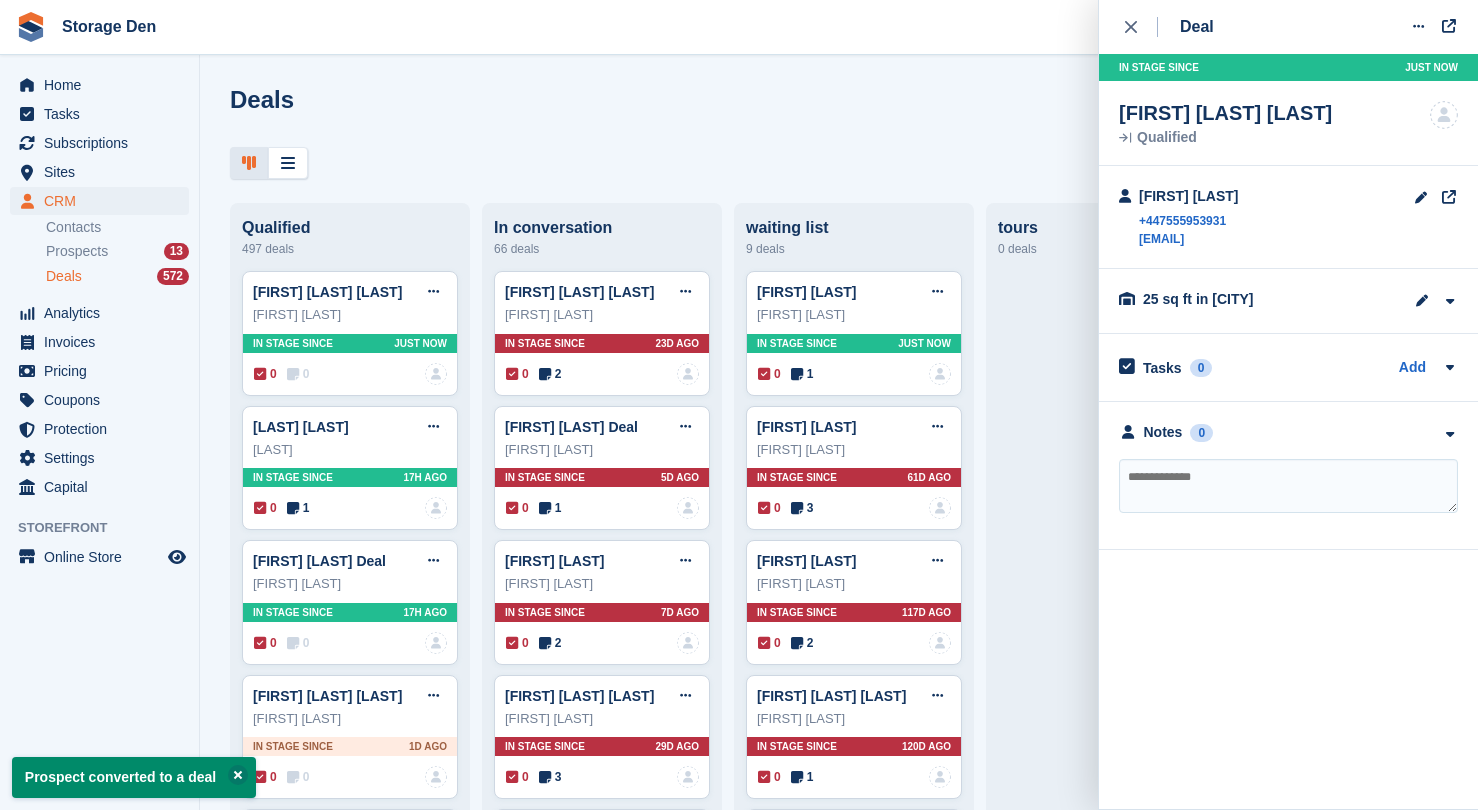 click at bounding box center (1288, 486) 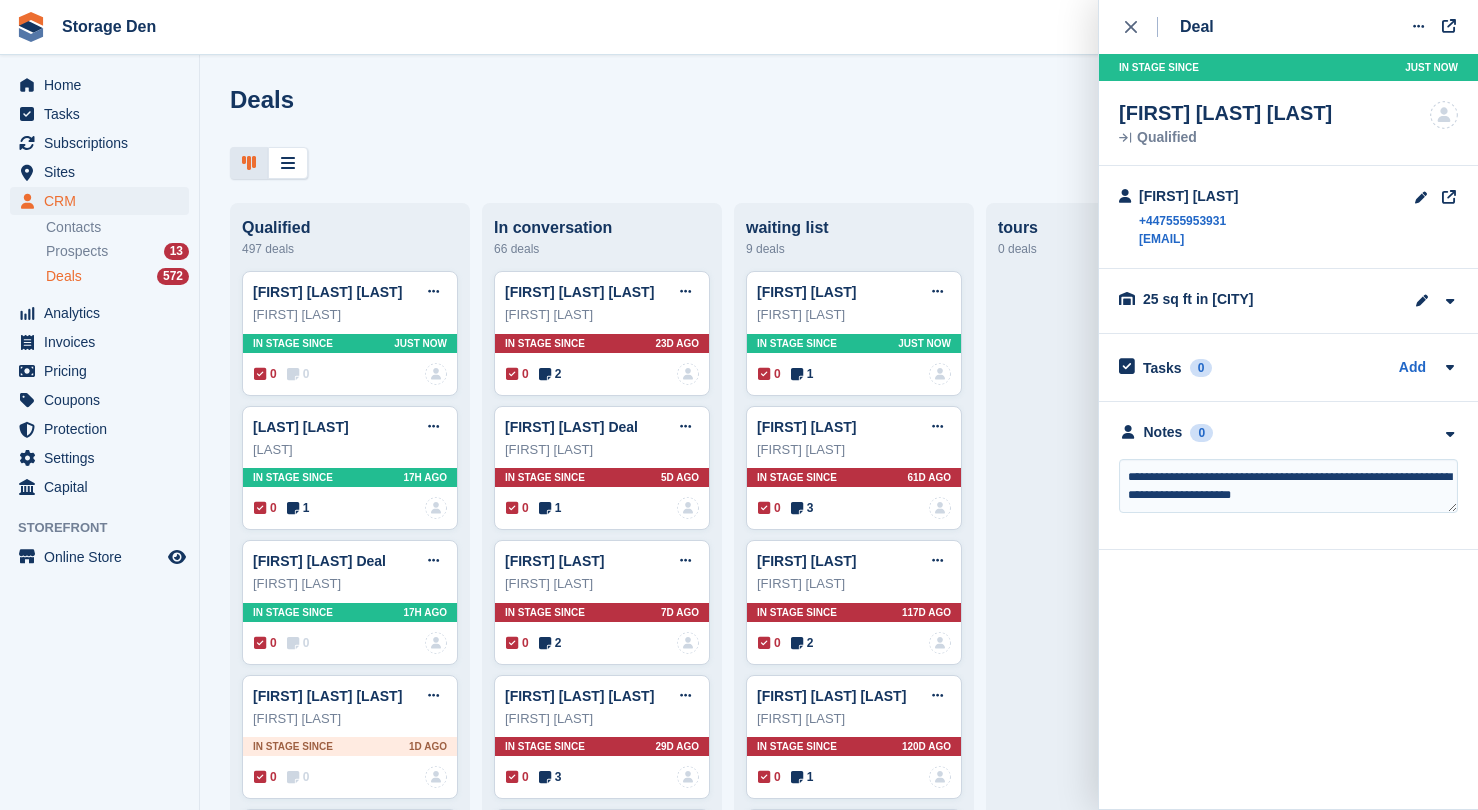type on "**********" 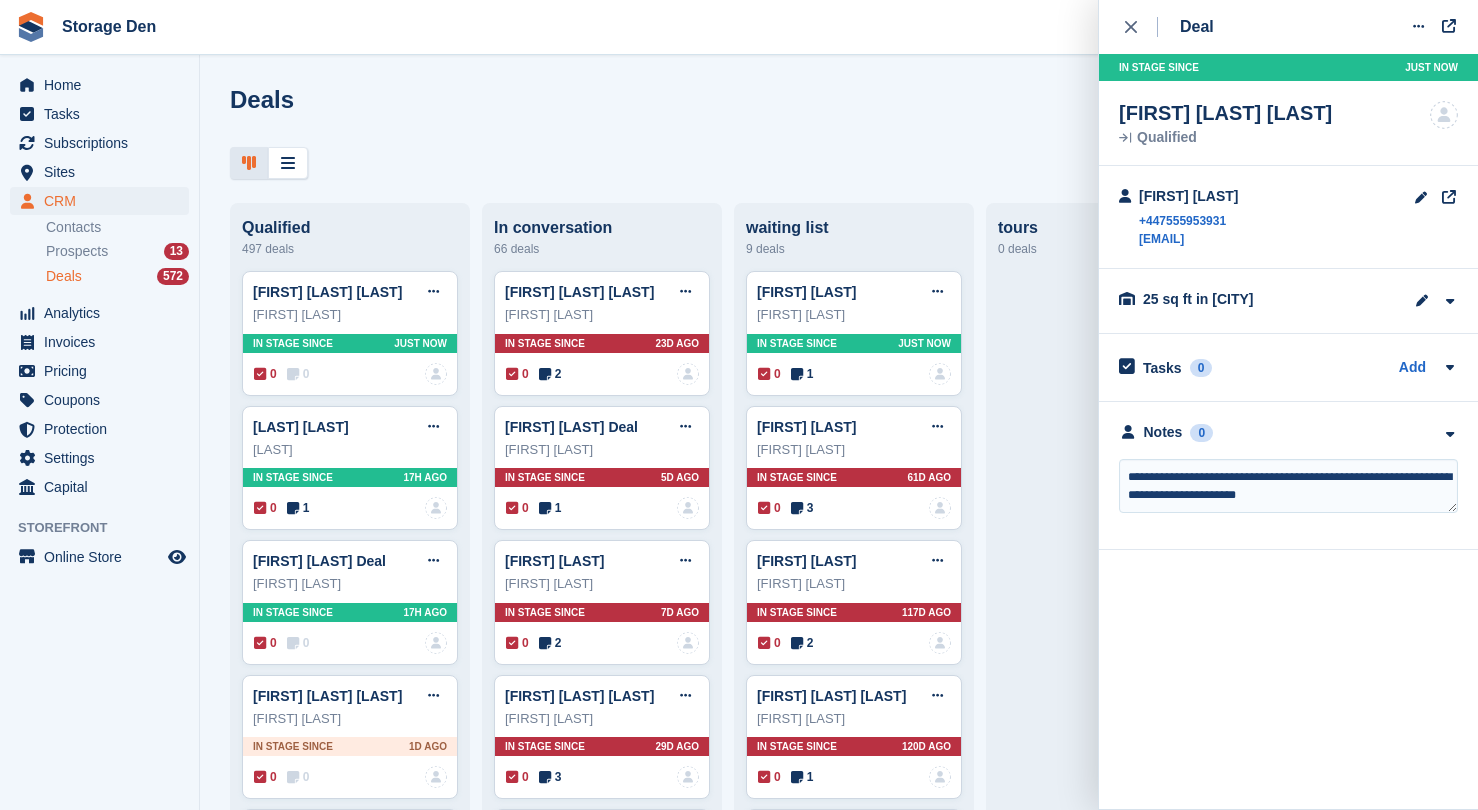 type 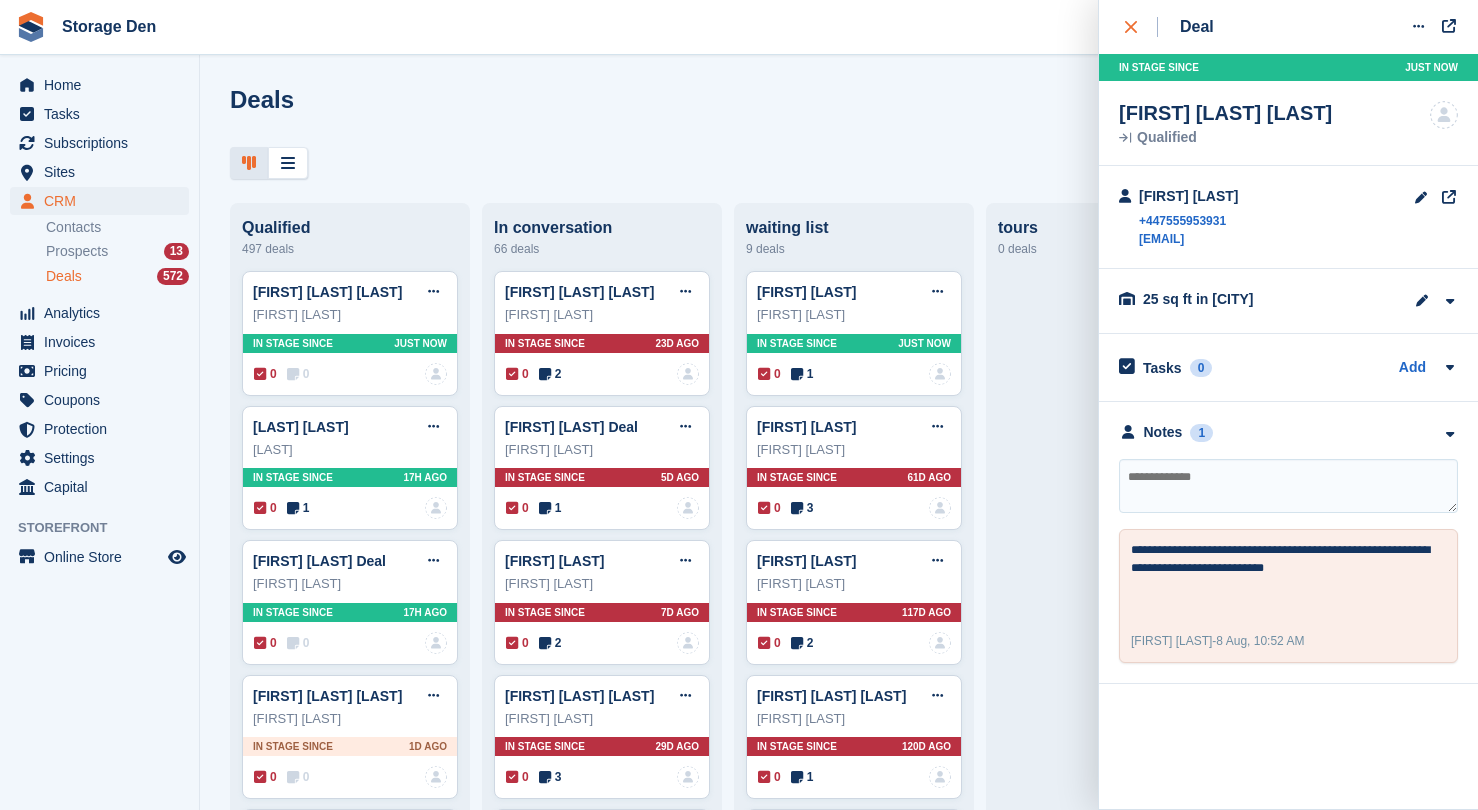 click at bounding box center (1141, 27) 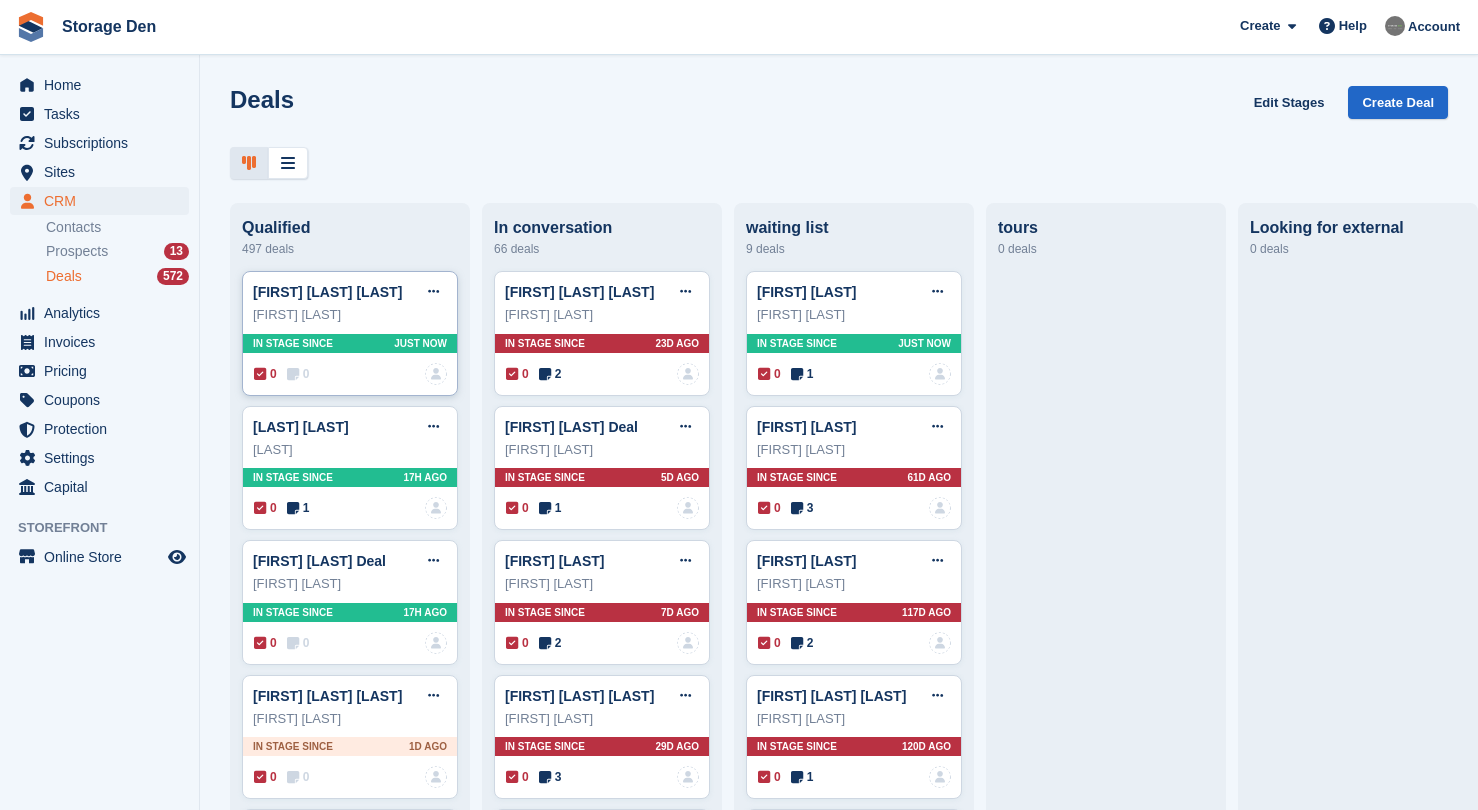 type 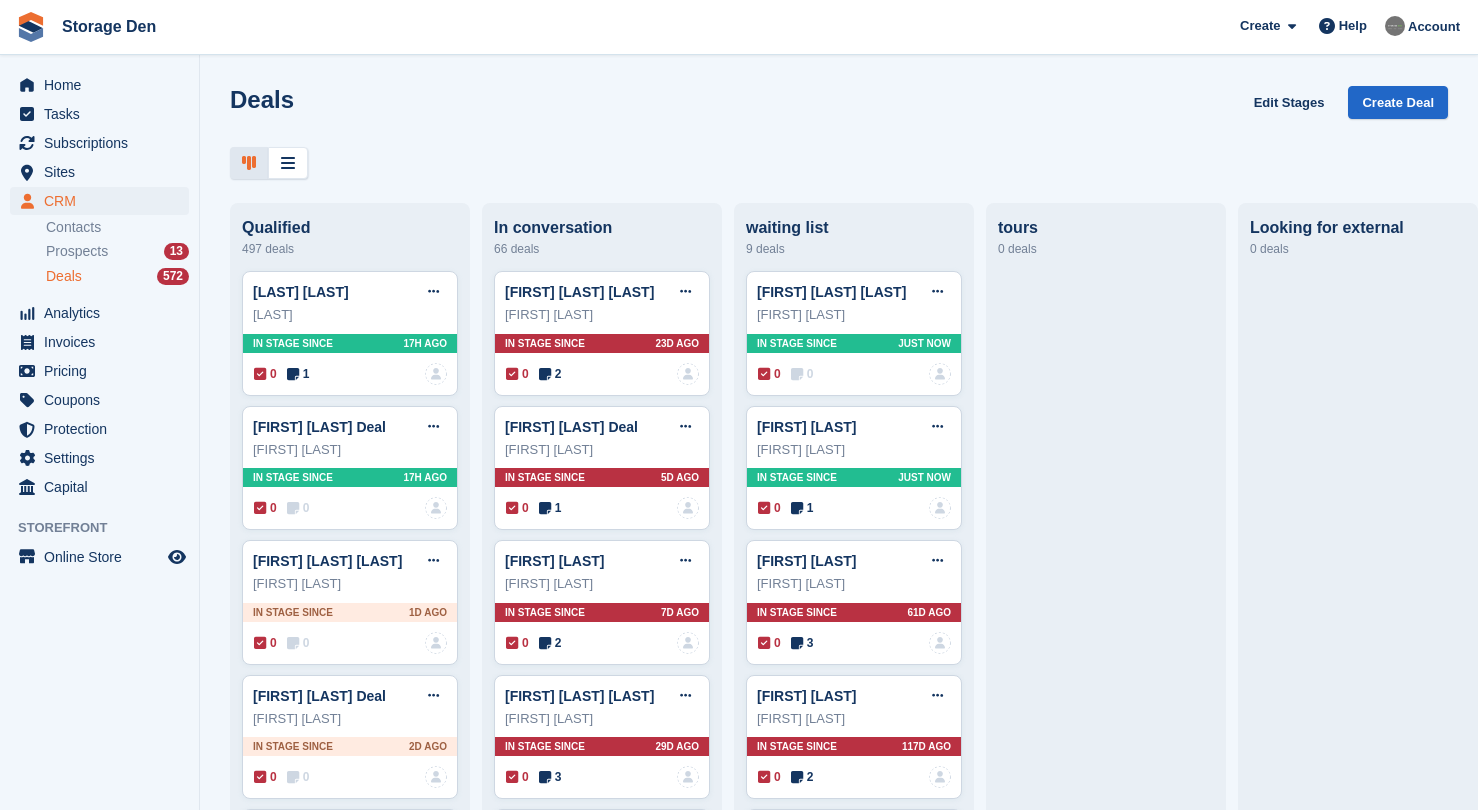 click on "Prospects
13" at bounding box center [122, 251] 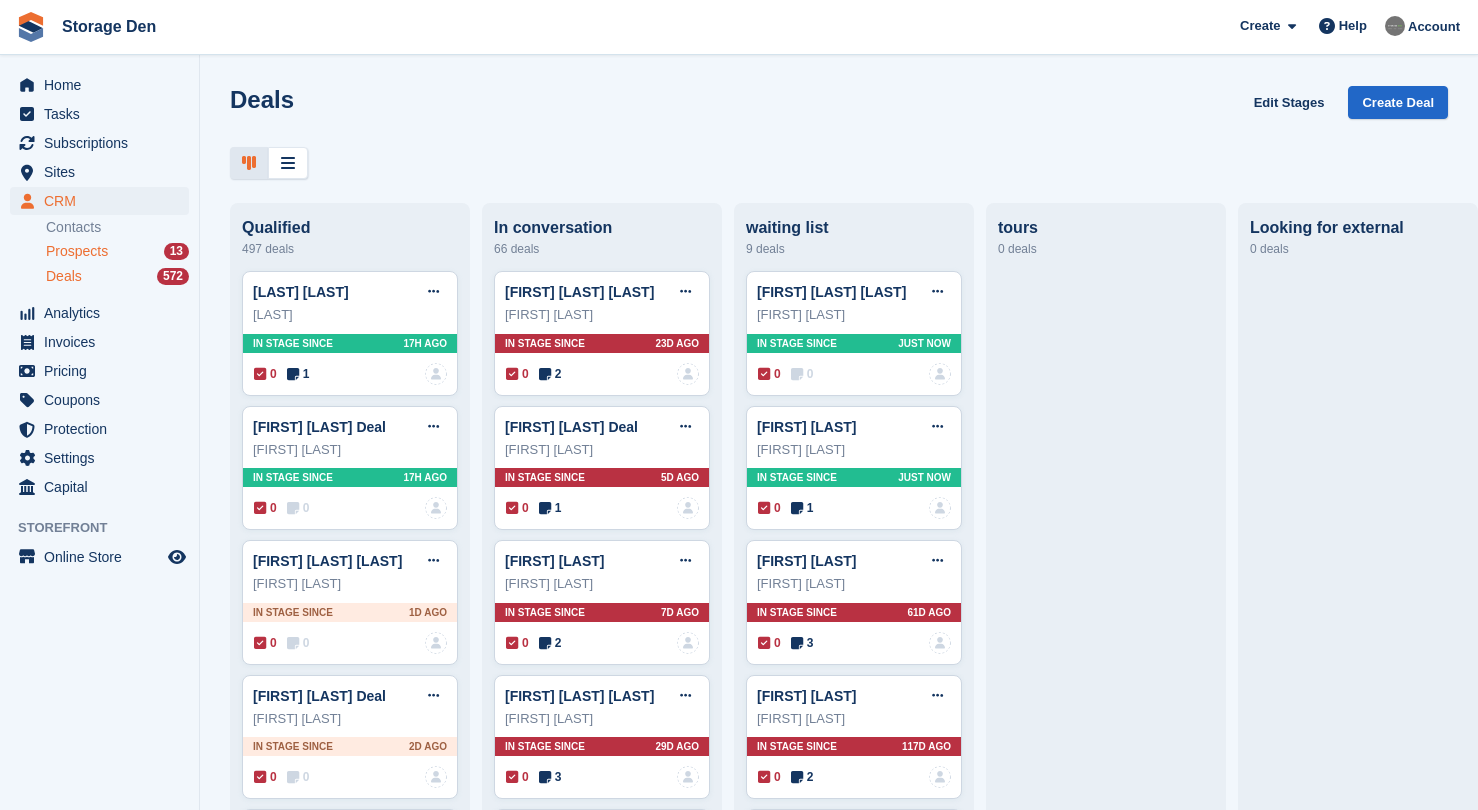 click on "Prospects
13" at bounding box center [117, 251] 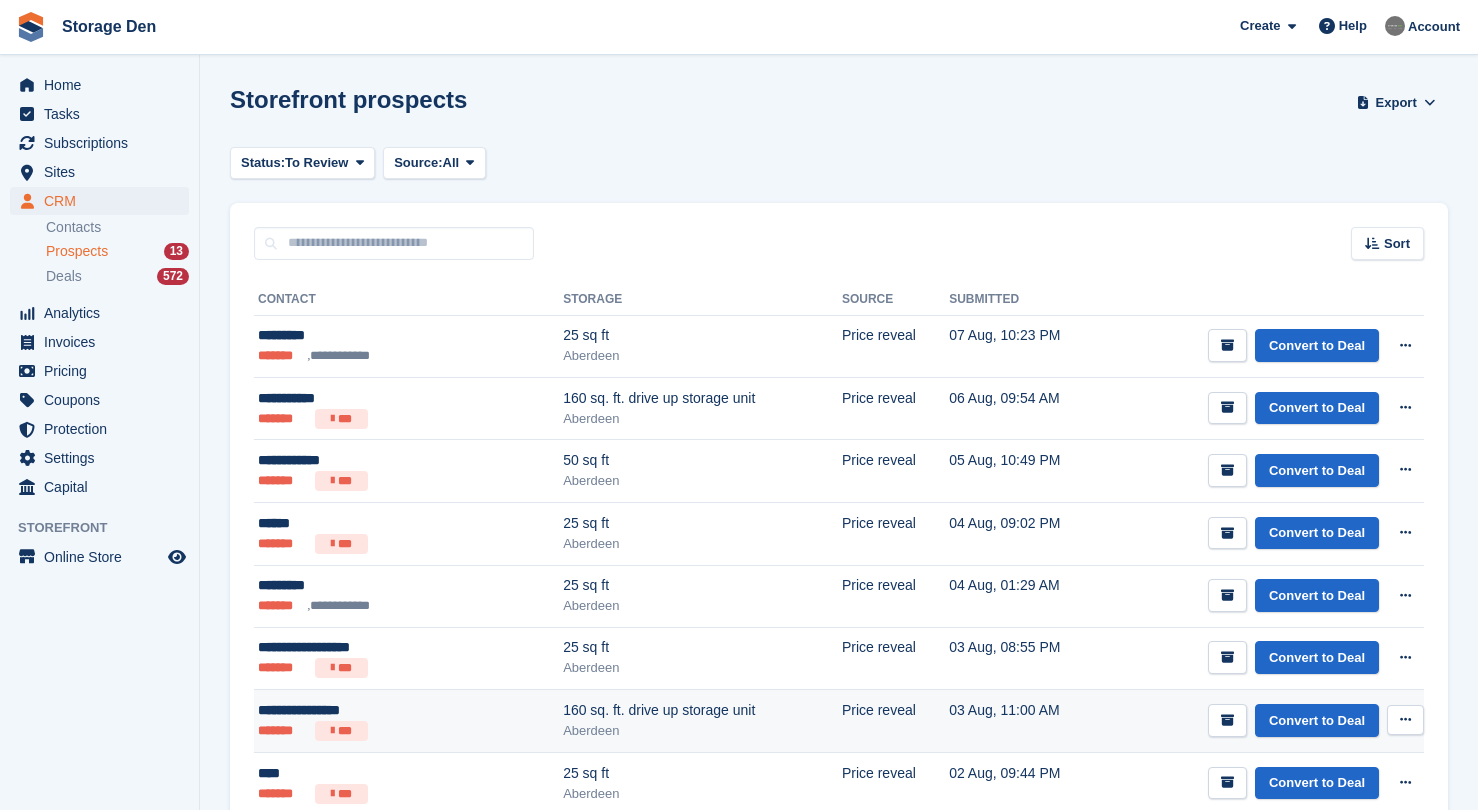 scroll, scrollTop: 25, scrollLeft: 0, axis: vertical 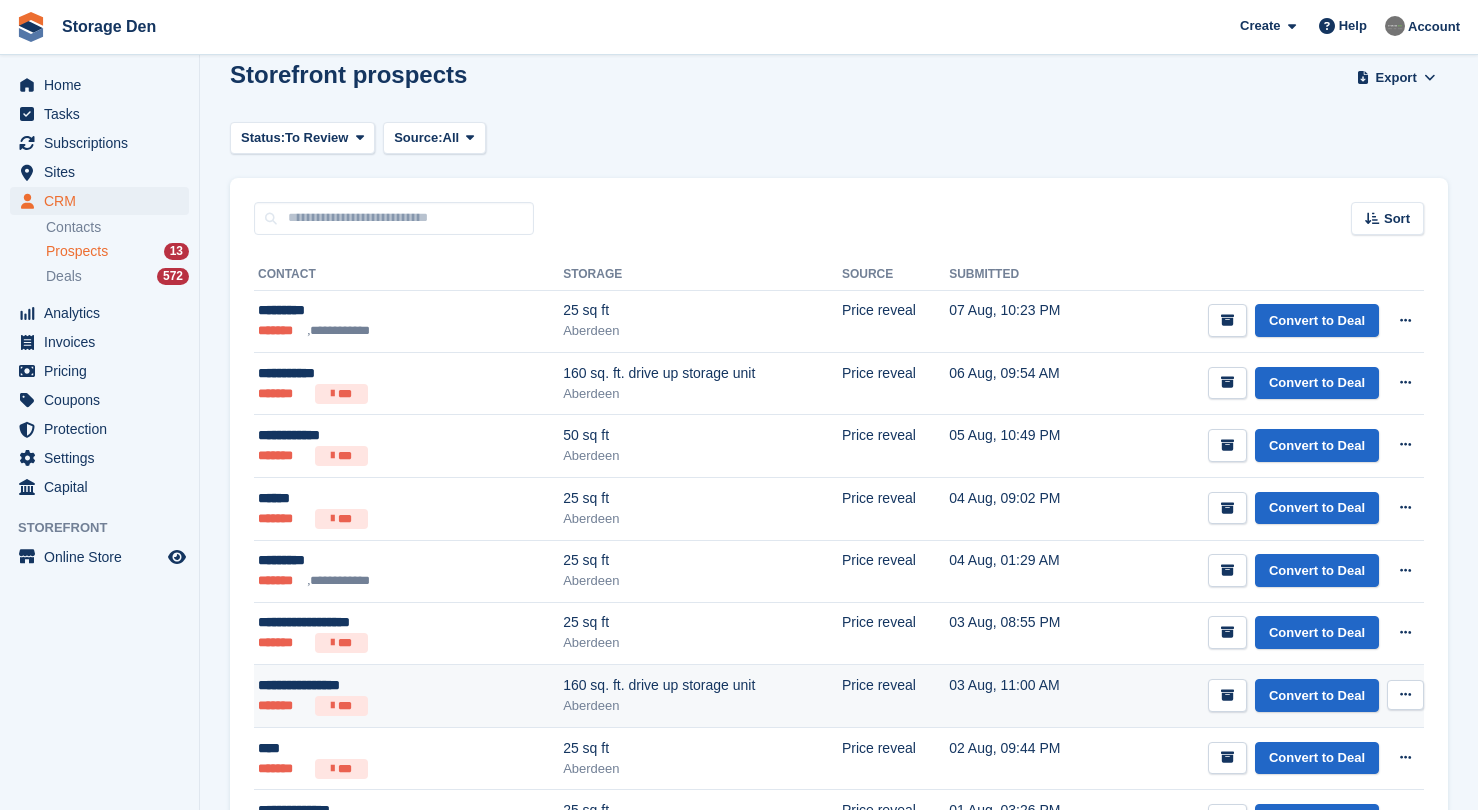 click on "*******
***" at bounding box center [362, 706] 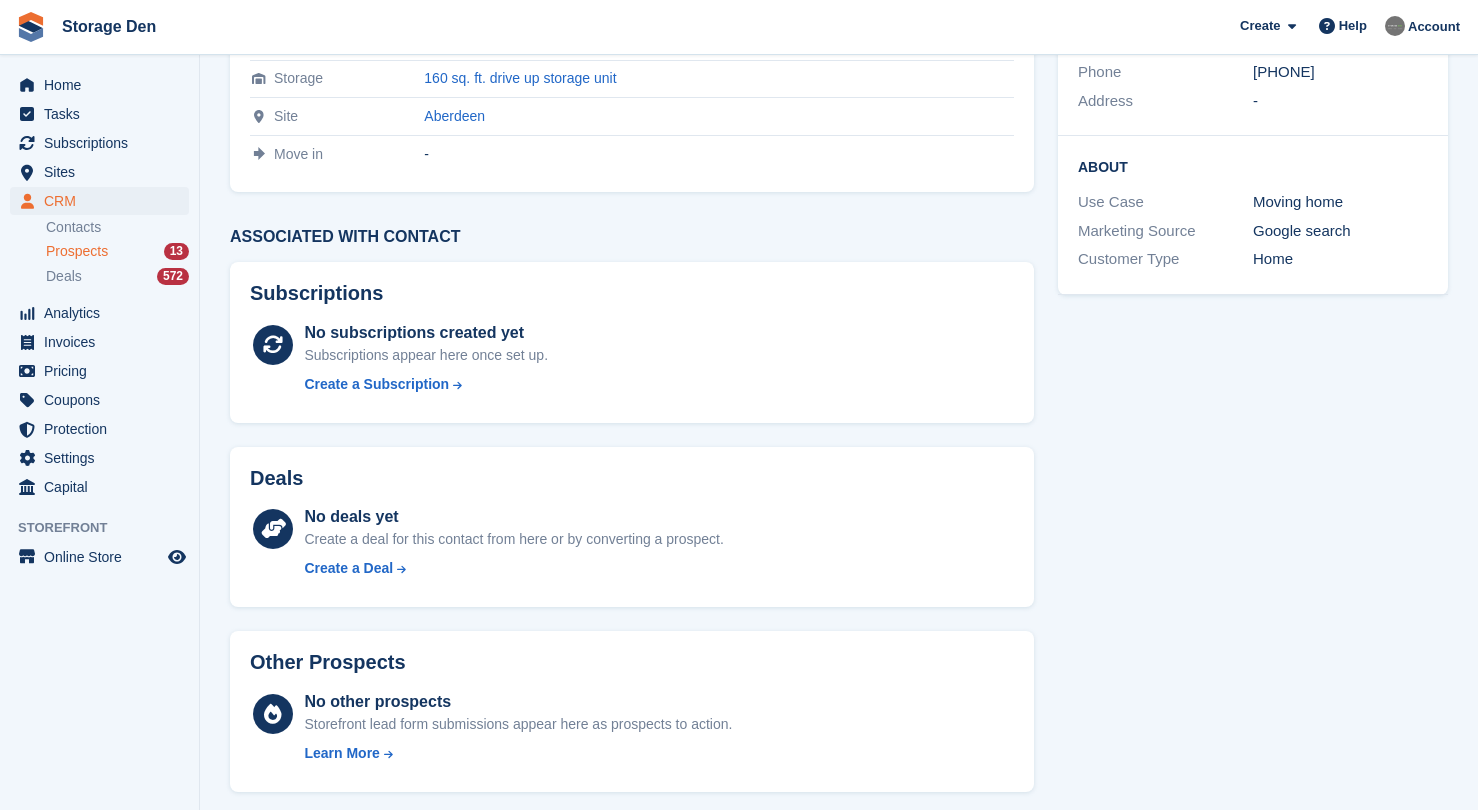 scroll, scrollTop: 0, scrollLeft: 0, axis: both 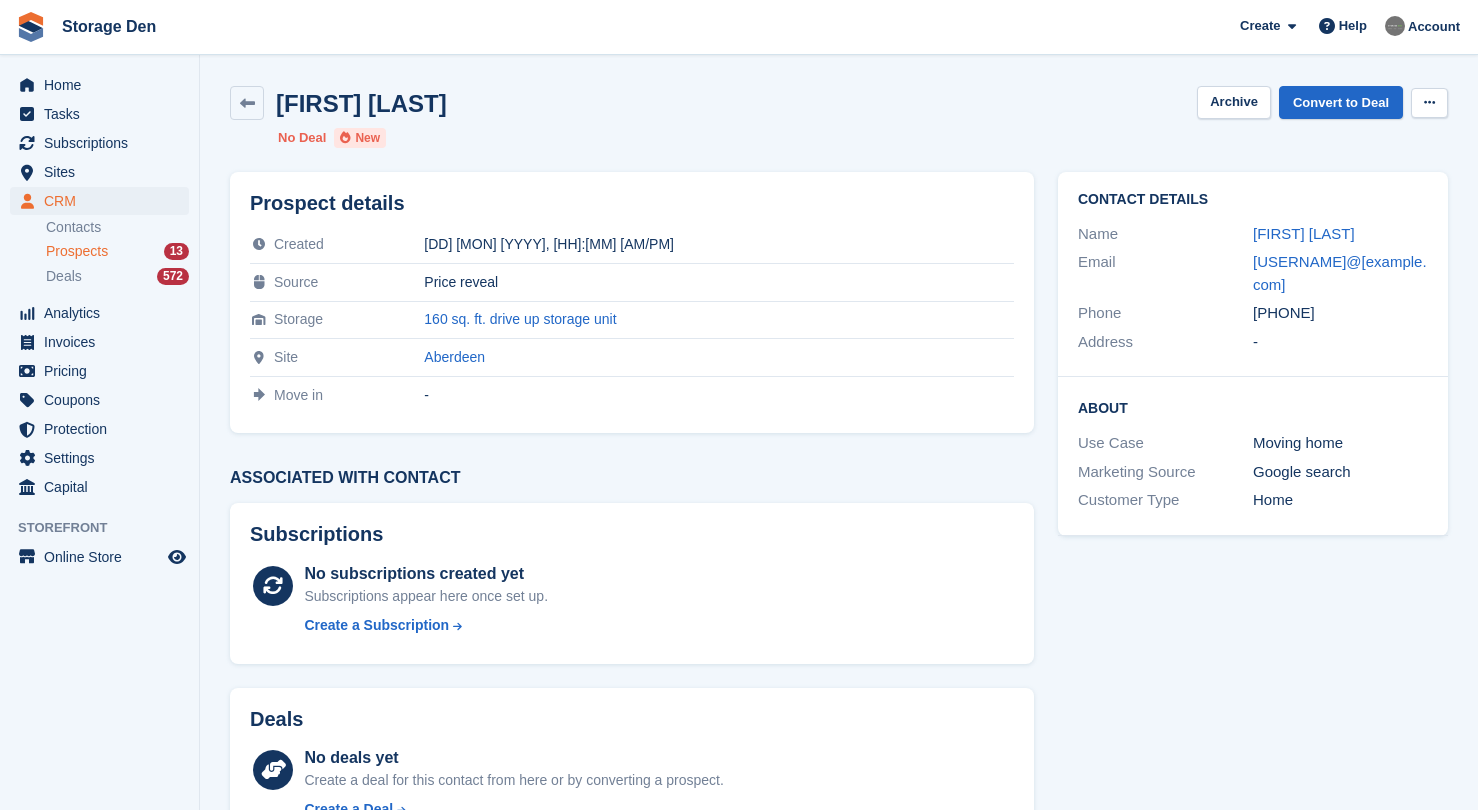click at bounding box center (1429, 103) 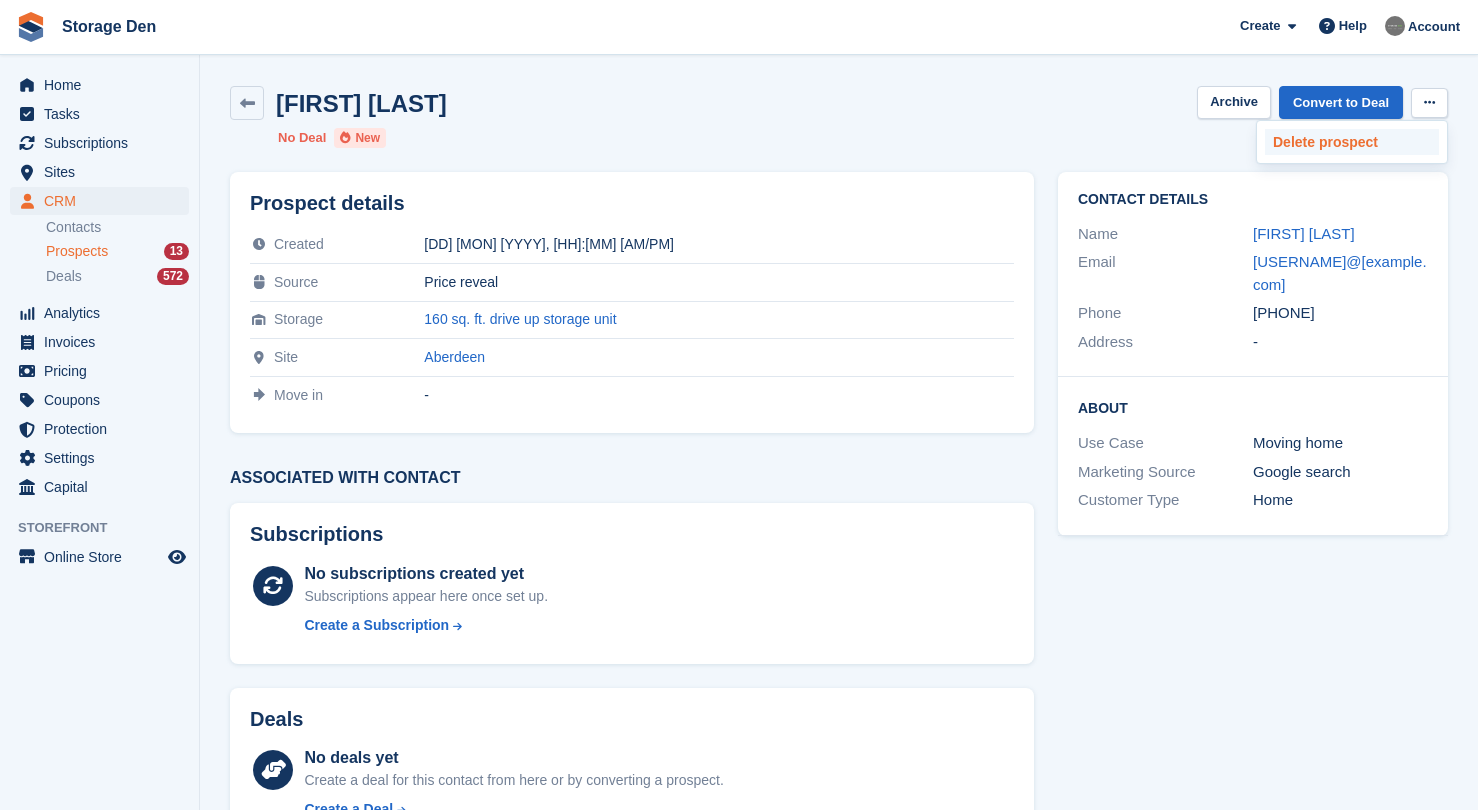 click on "Delete prospect" at bounding box center [1352, 142] 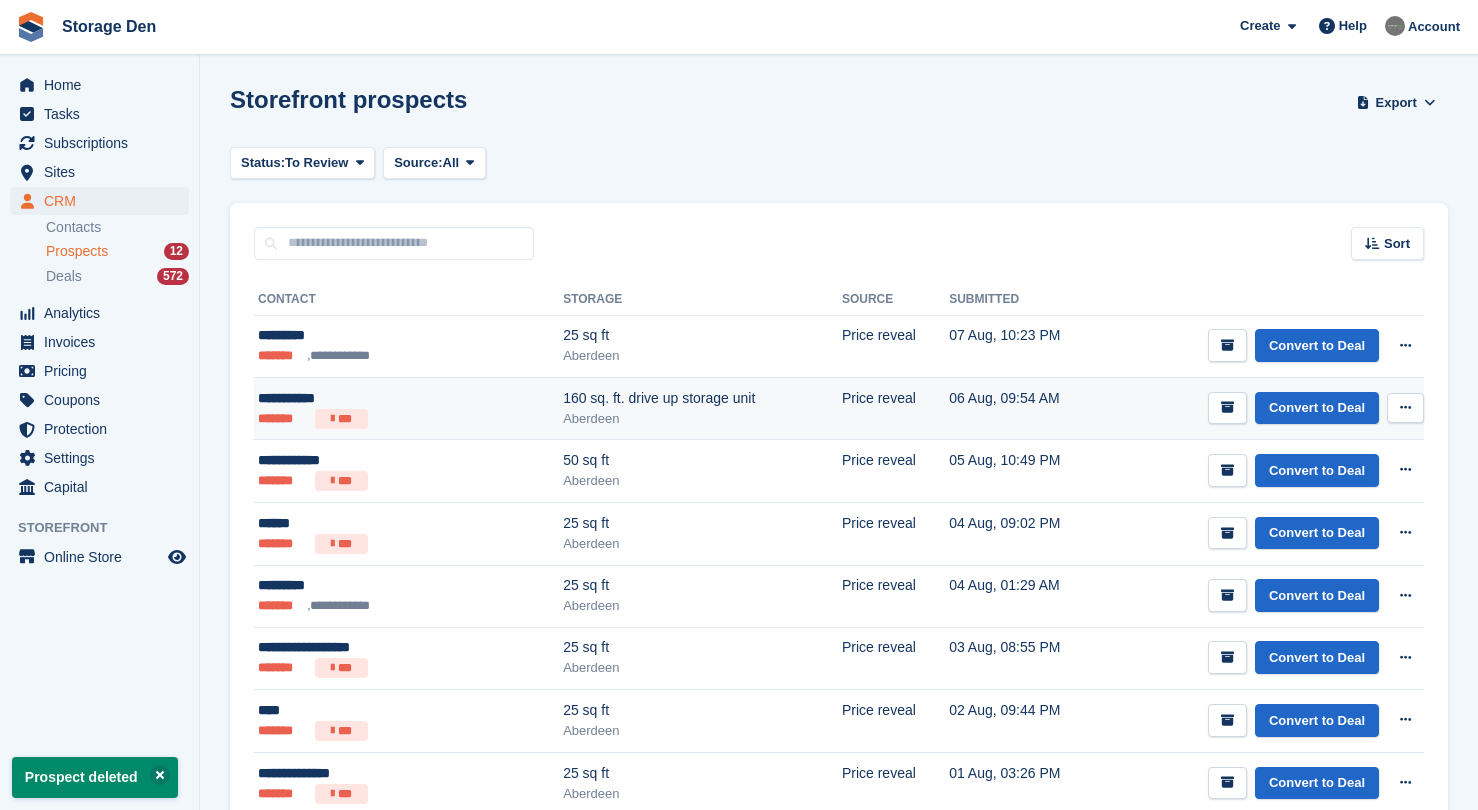 click on "***" at bounding box center [341, 419] 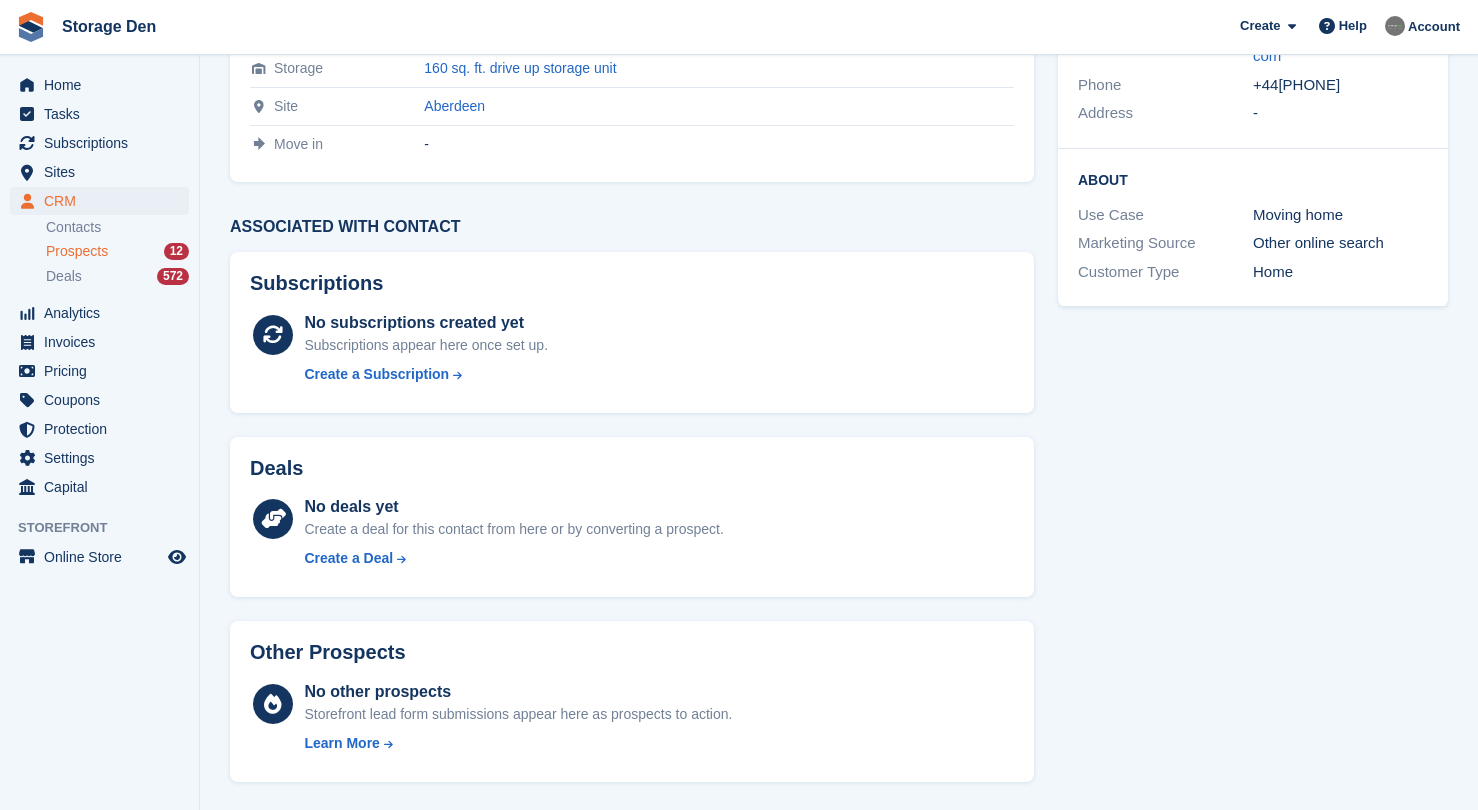 scroll, scrollTop: 0, scrollLeft: 0, axis: both 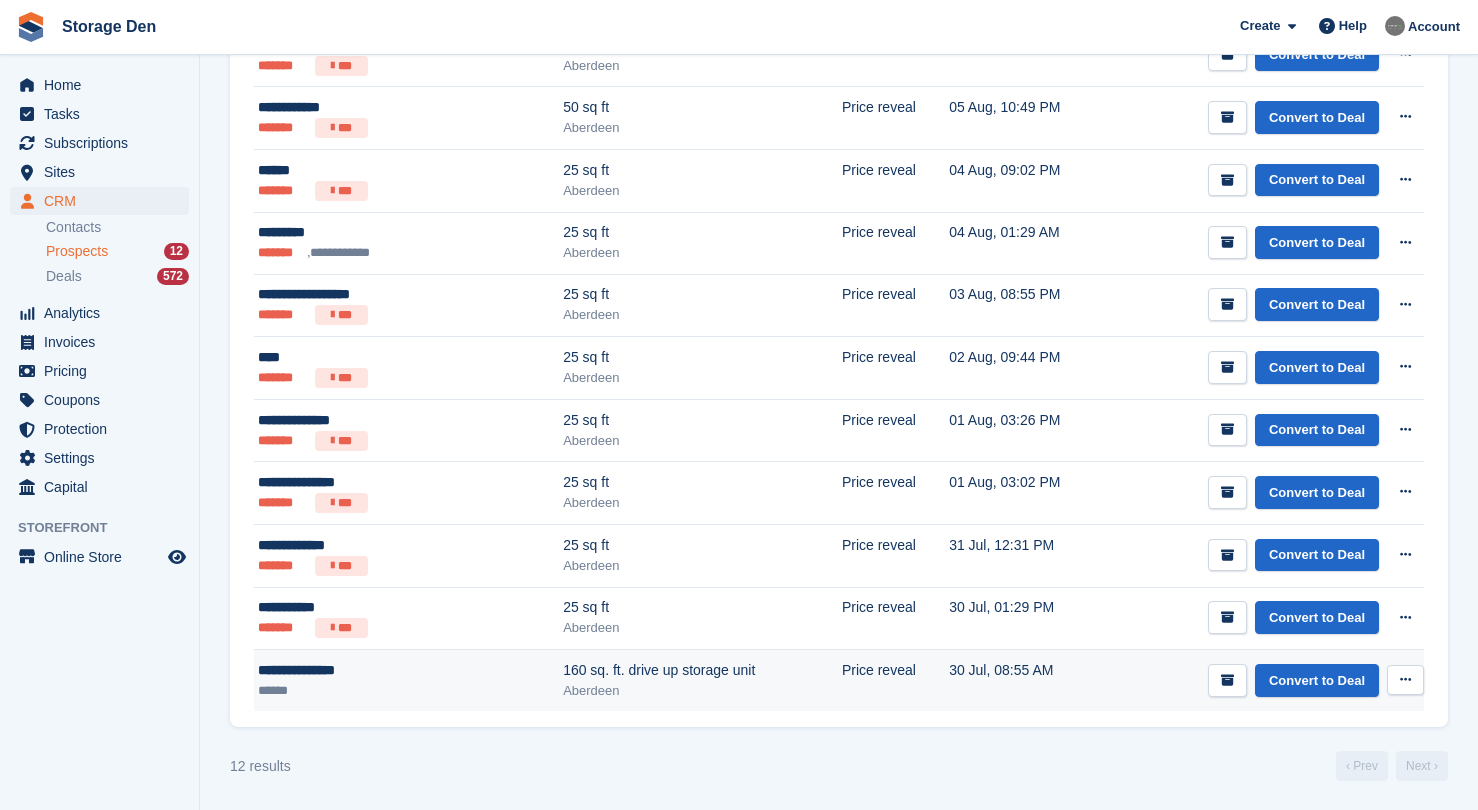 click on "******" at bounding box center [362, 690] 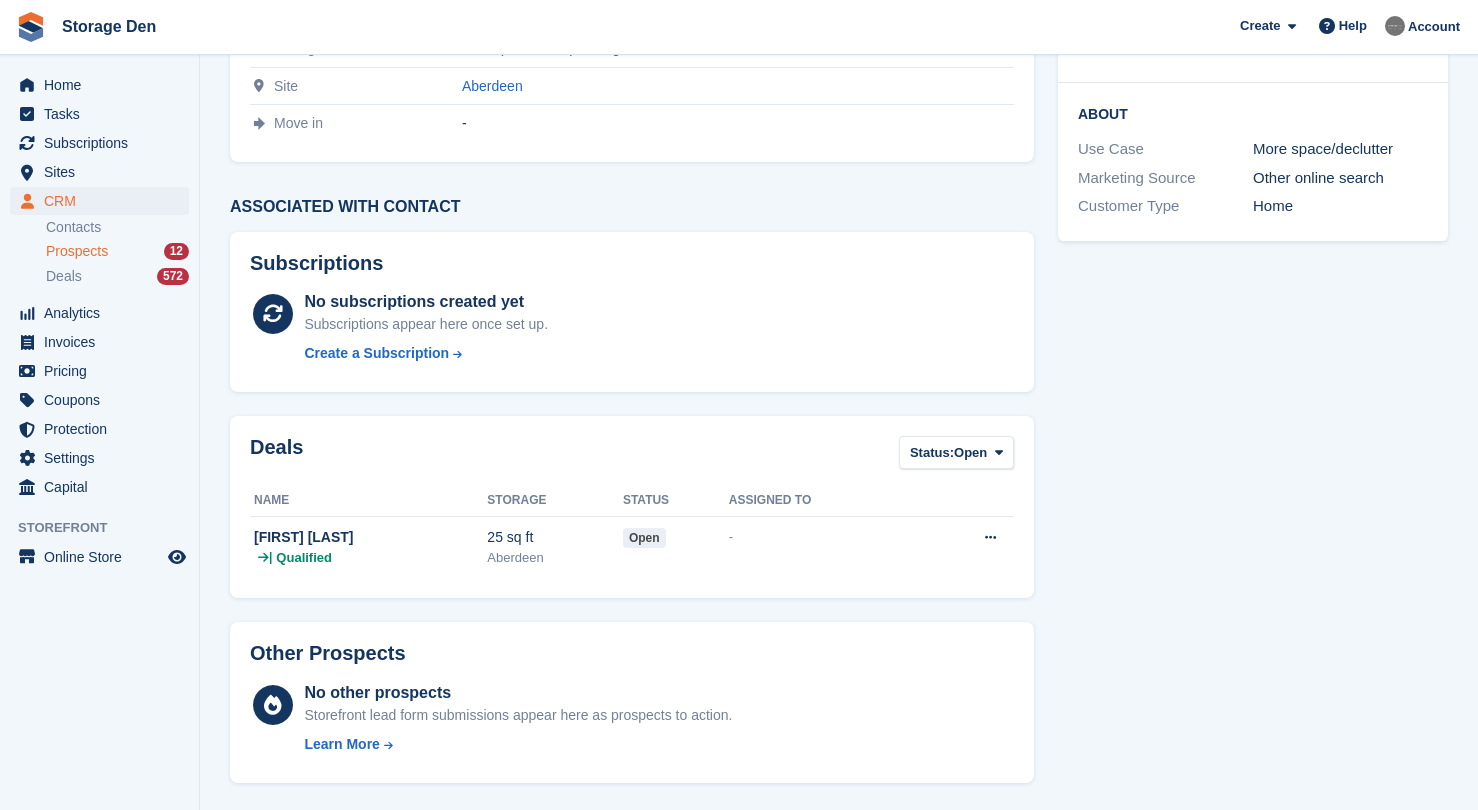 scroll, scrollTop: 0, scrollLeft: 0, axis: both 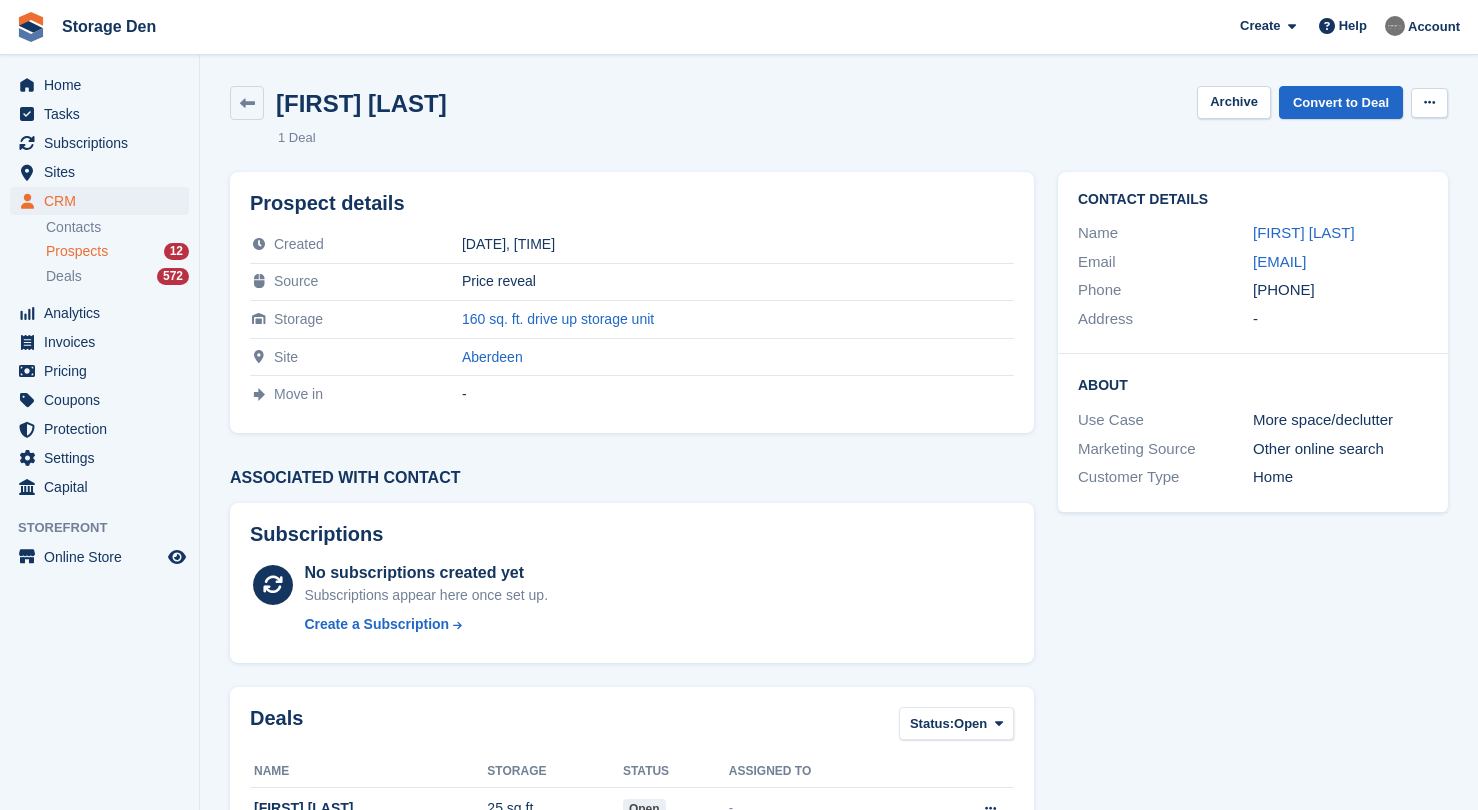 click at bounding box center [1429, 102] 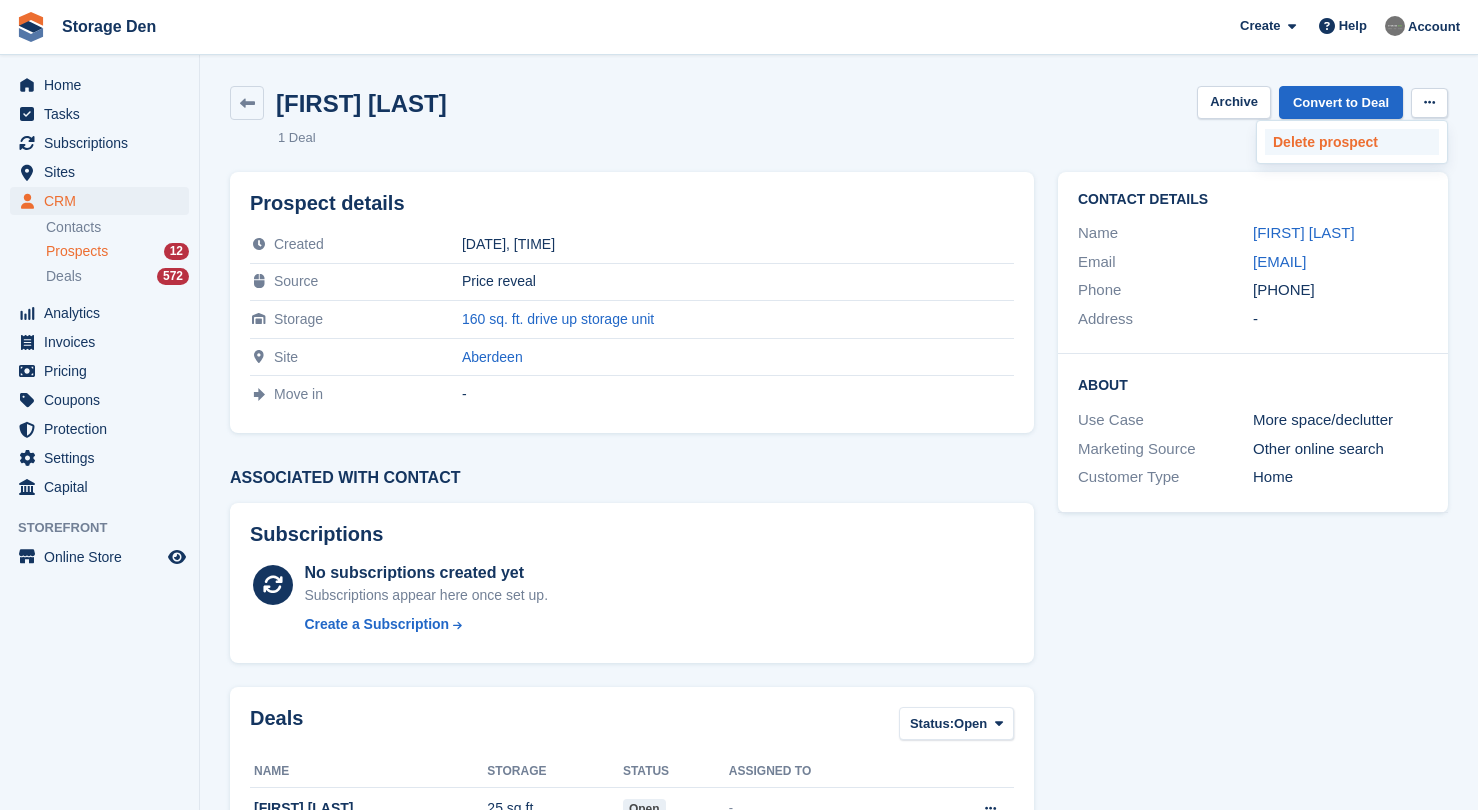 click on "Delete prospect" at bounding box center [1352, 142] 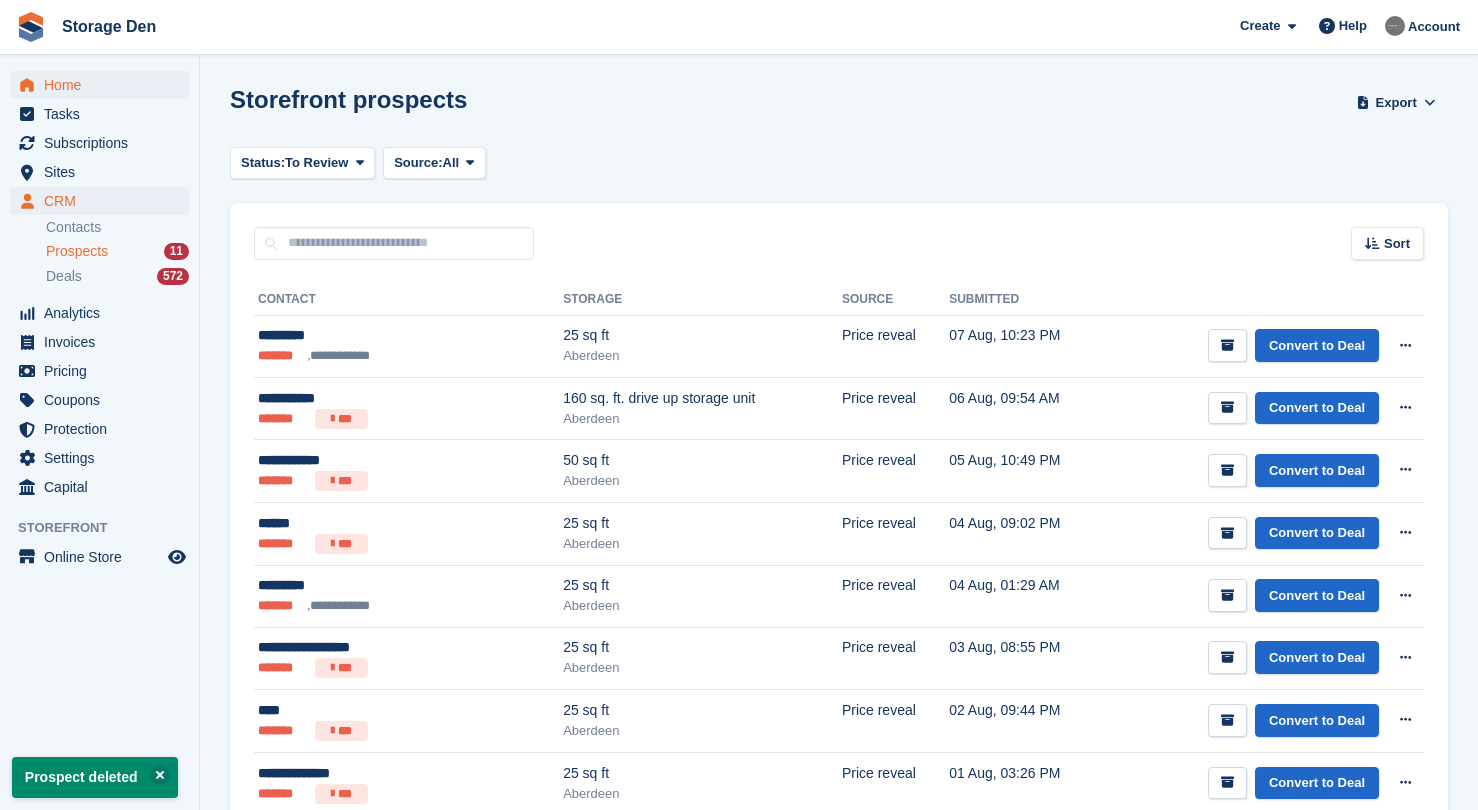 click on "Home" at bounding box center [104, 85] 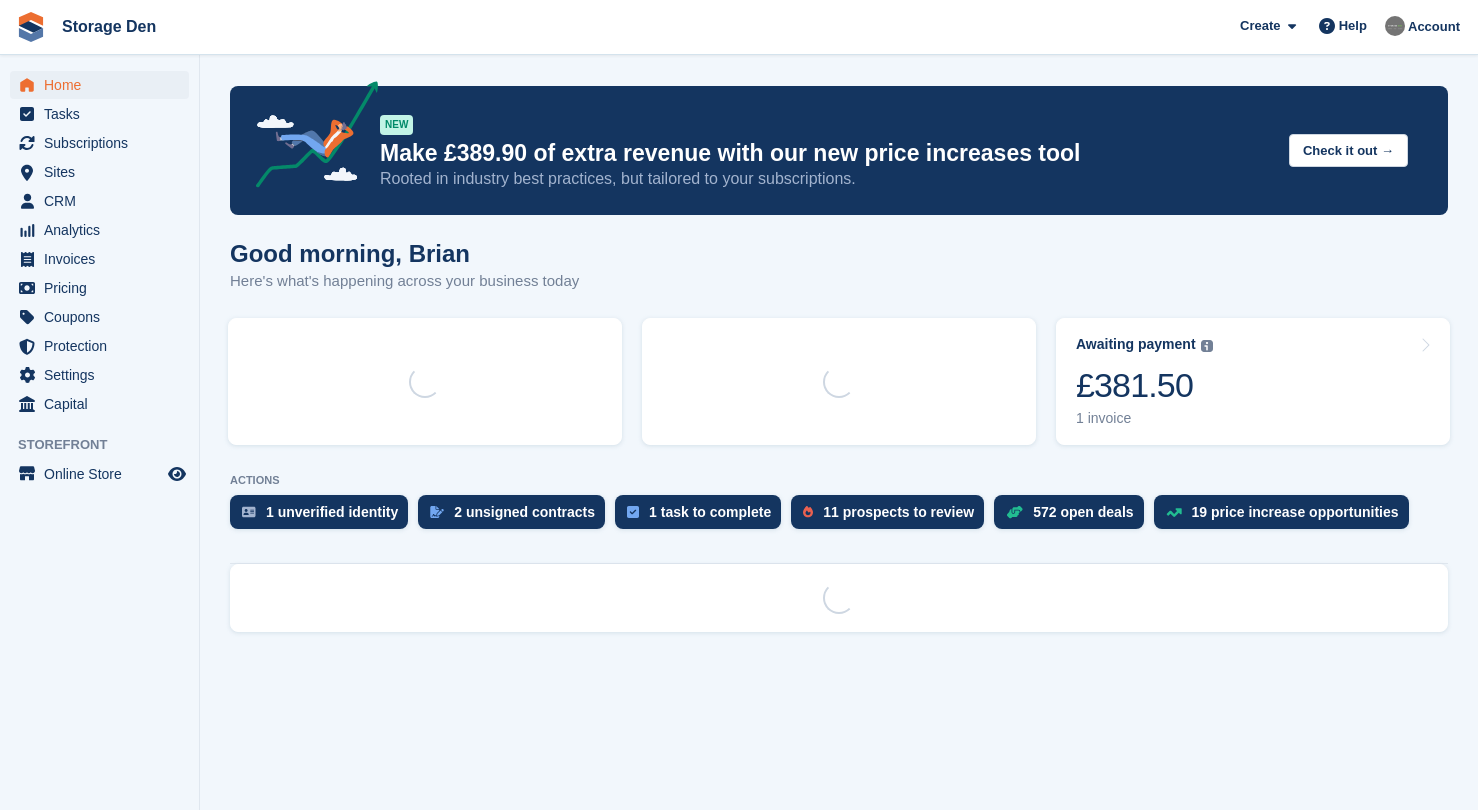 scroll, scrollTop: 0, scrollLeft: 0, axis: both 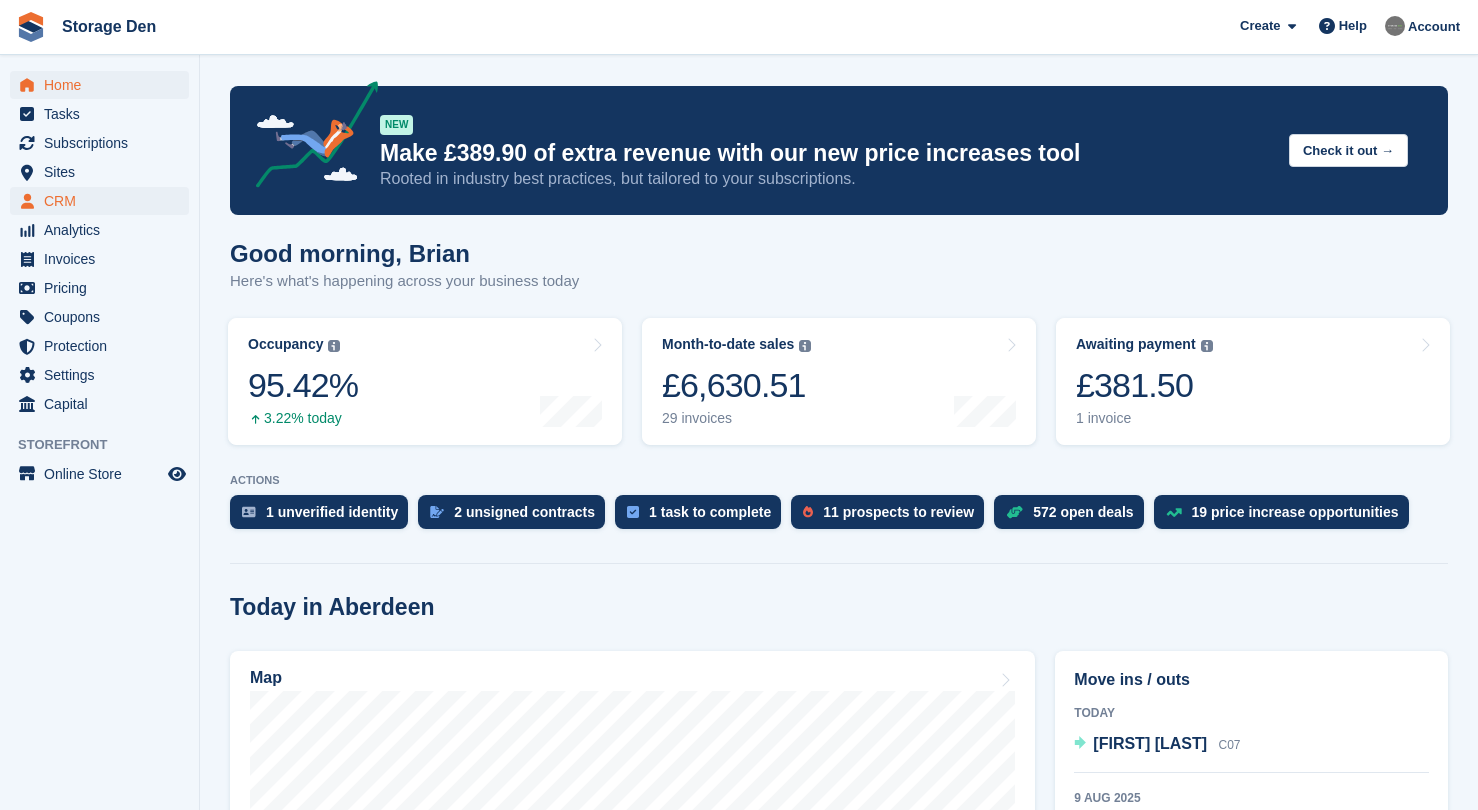 click on "CRM" at bounding box center [104, 201] 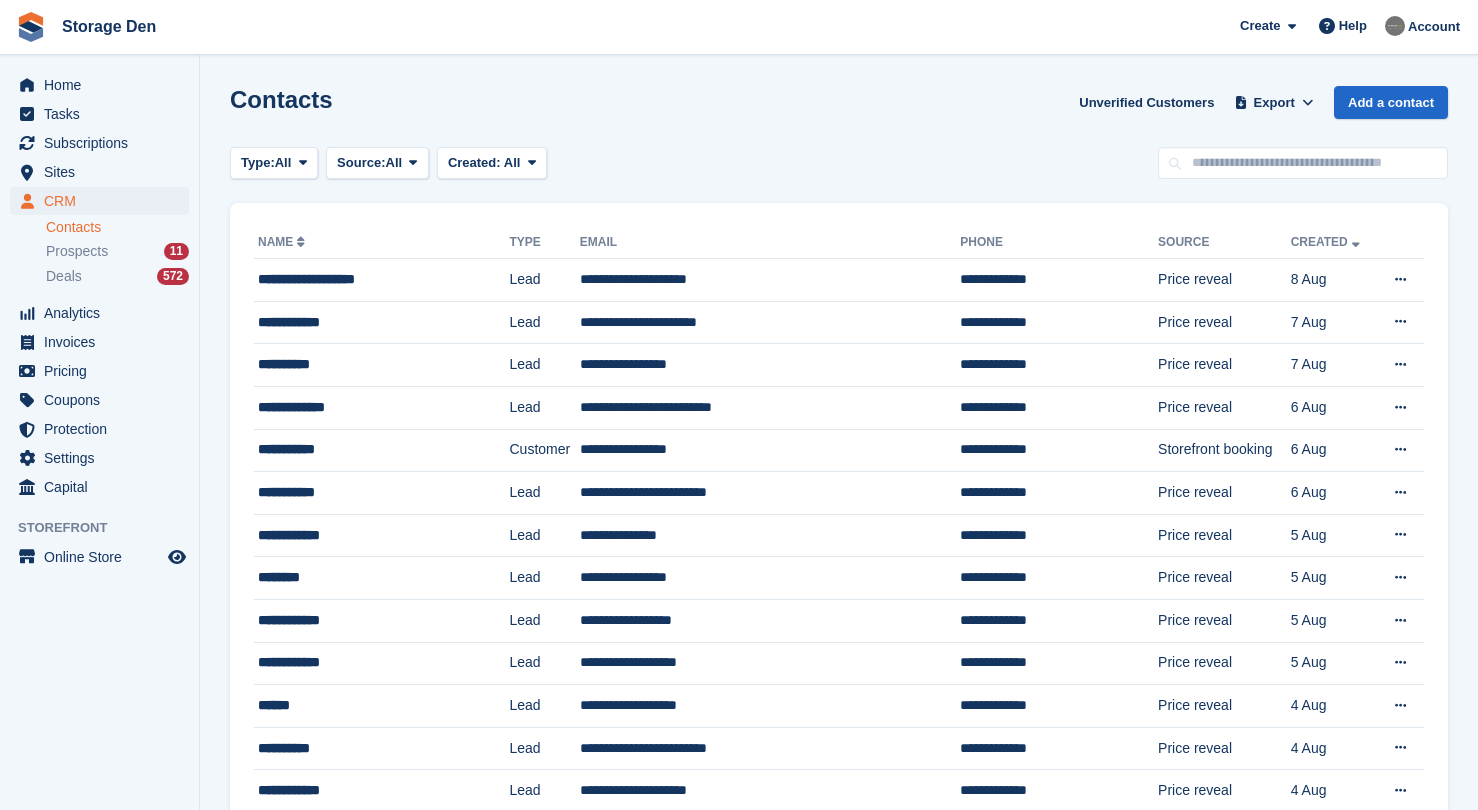 scroll, scrollTop: 0, scrollLeft: 0, axis: both 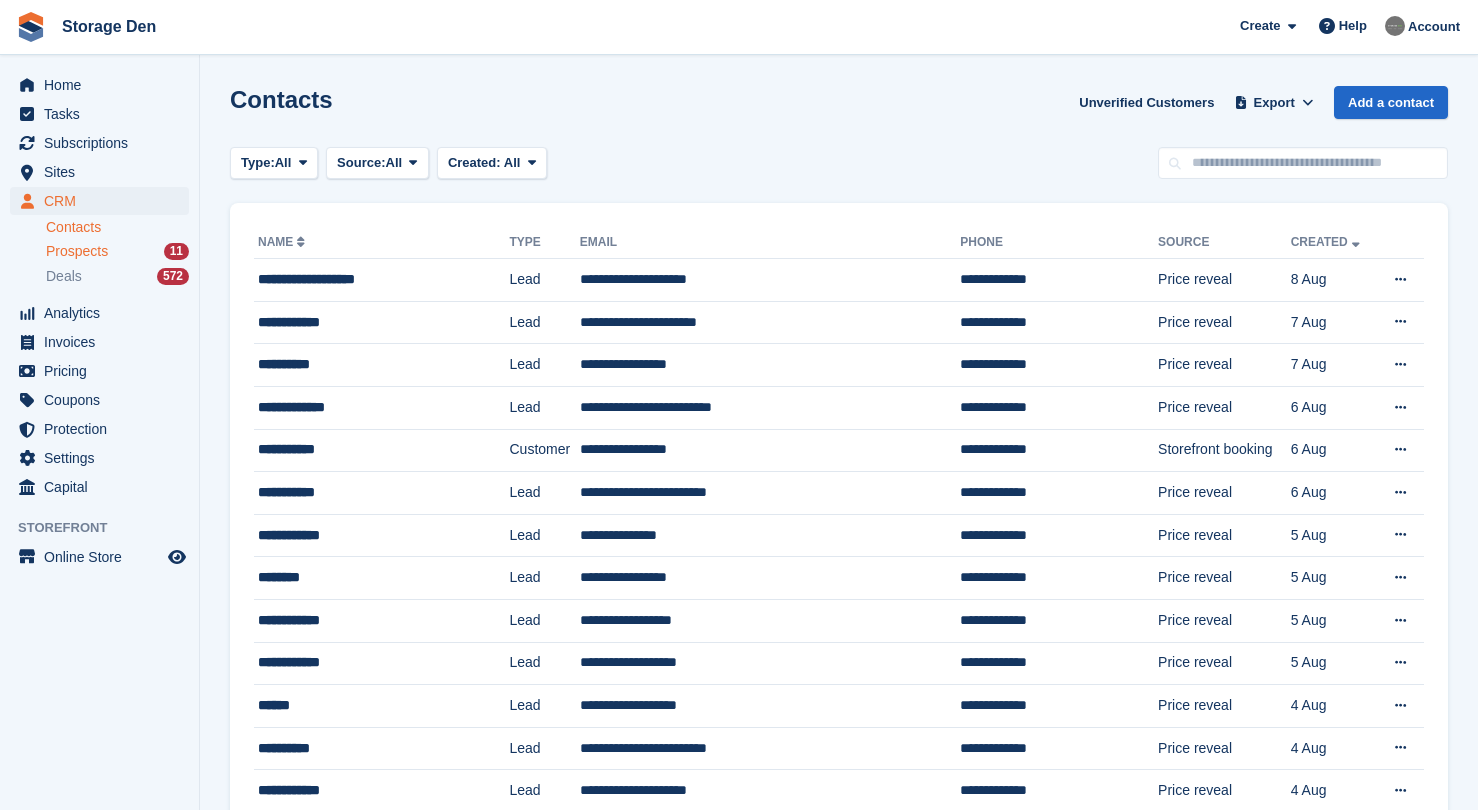 click on "Prospects" at bounding box center [77, 251] 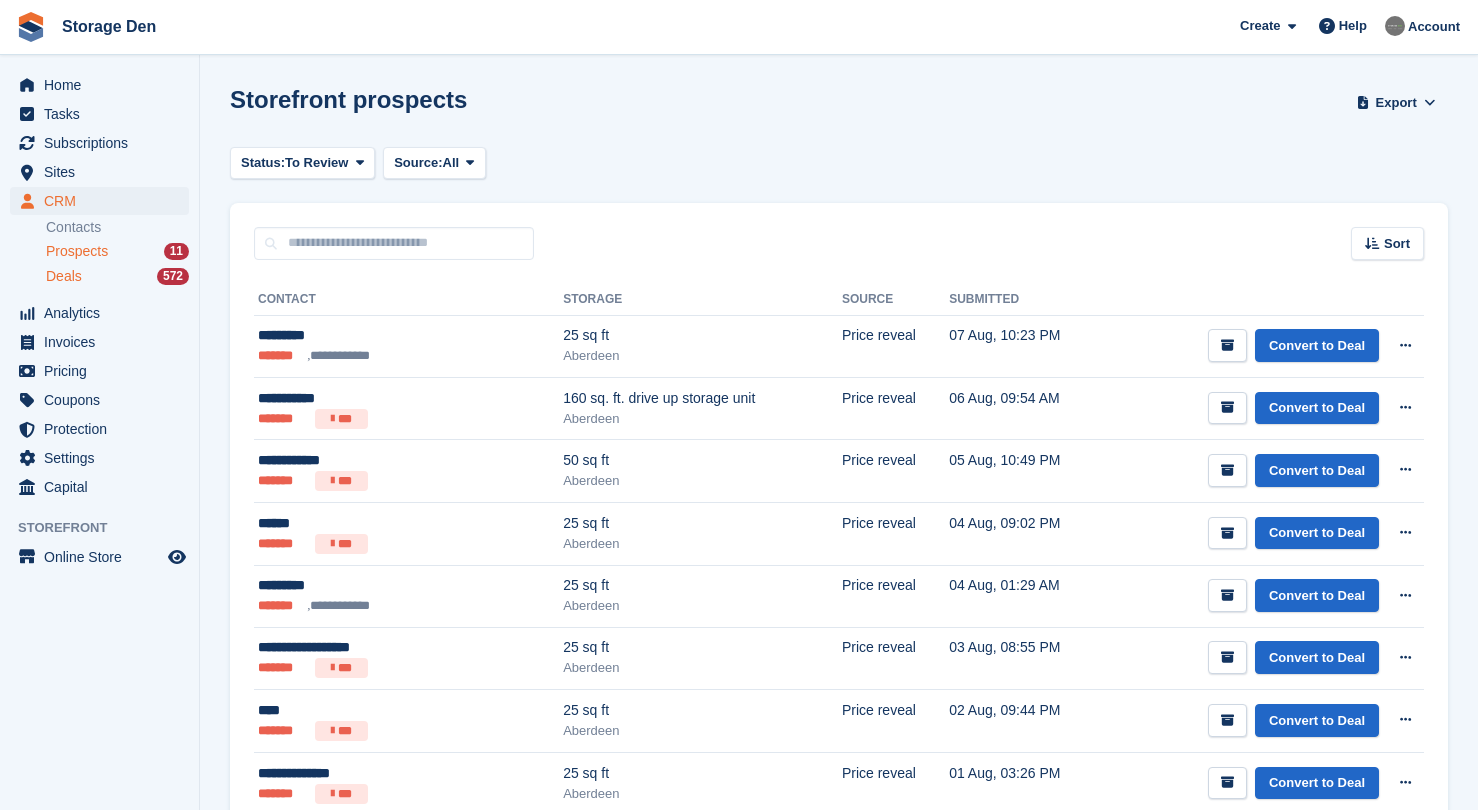 click on "Deals
572" at bounding box center (117, 276) 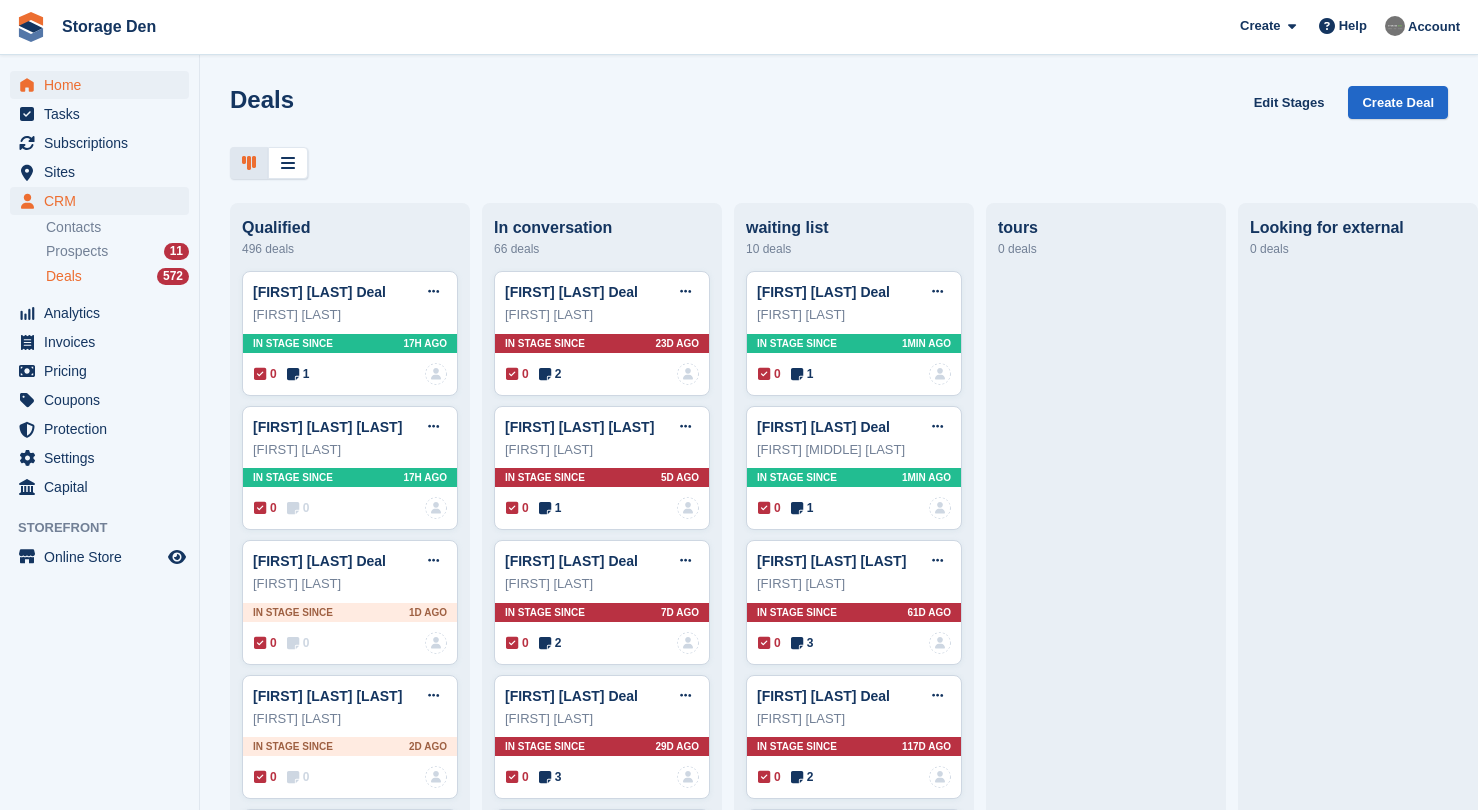 click on "Home" at bounding box center [104, 85] 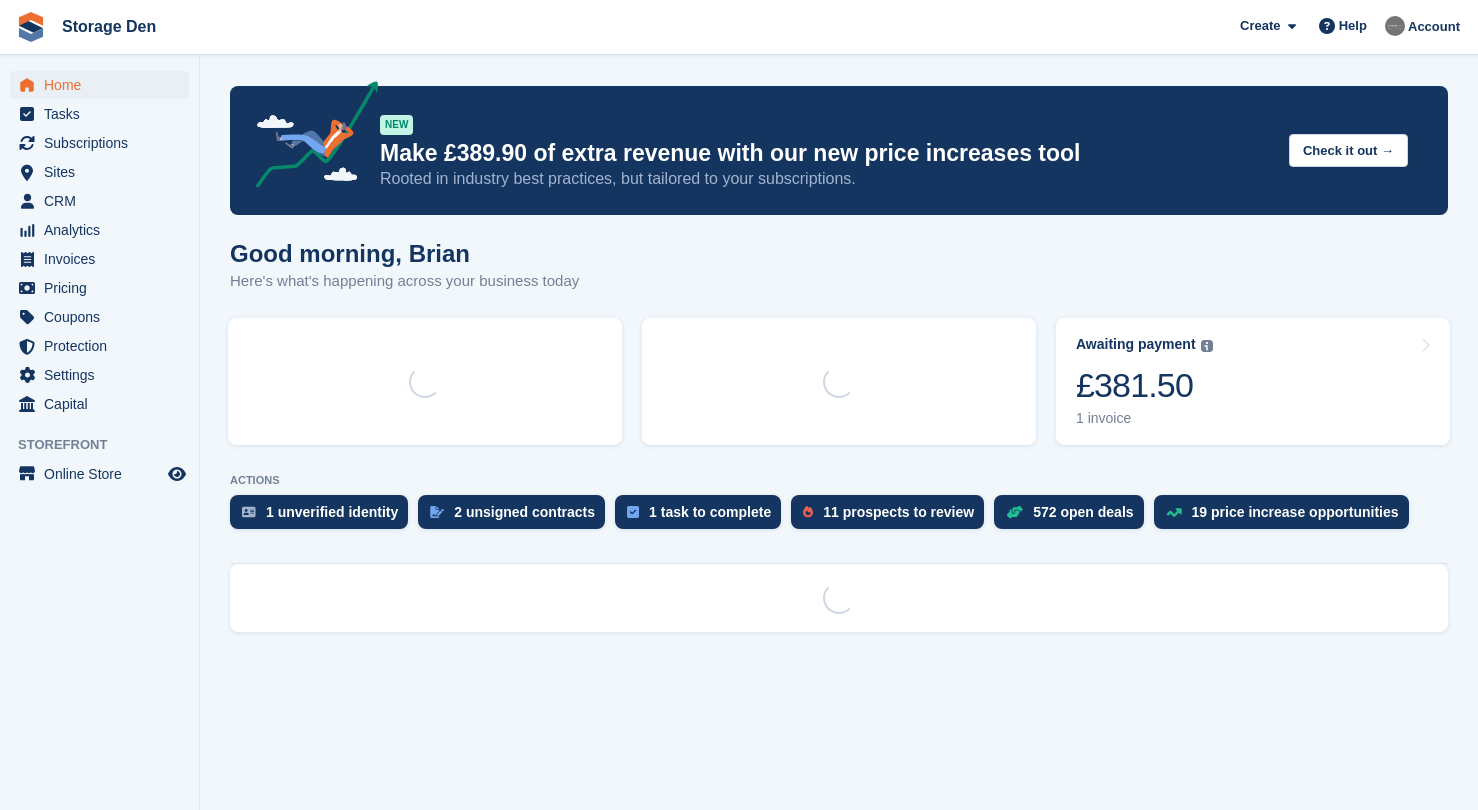 scroll, scrollTop: 0, scrollLeft: 0, axis: both 